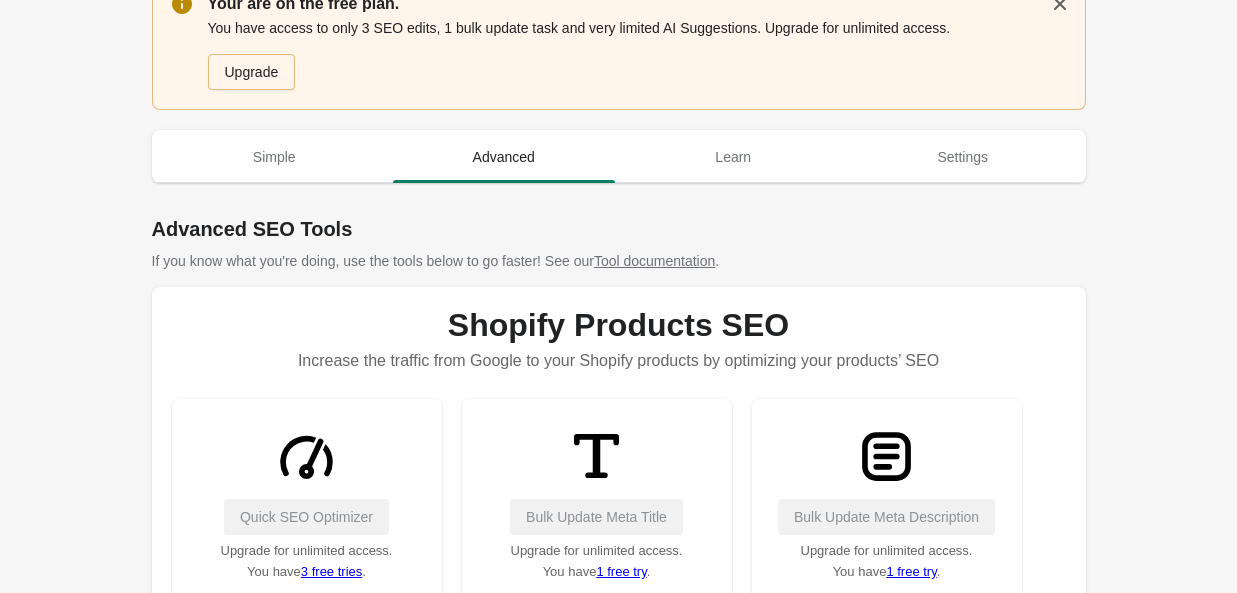 scroll, scrollTop: 0, scrollLeft: 0, axis: both 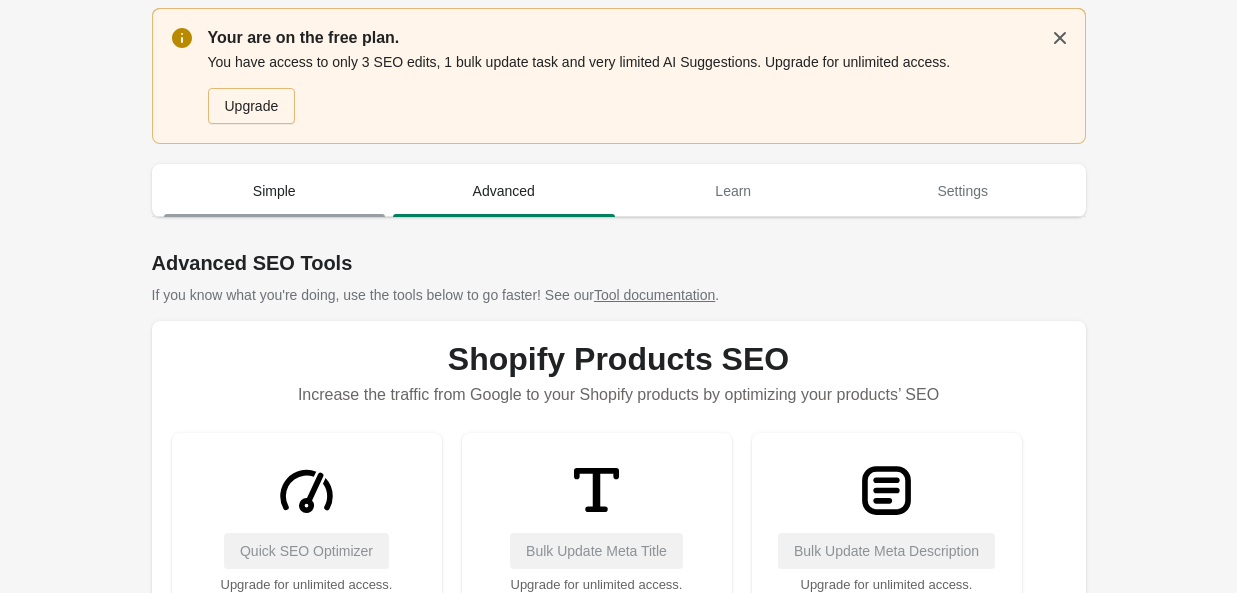 click on "Simple" at bounding box center [275, 191] 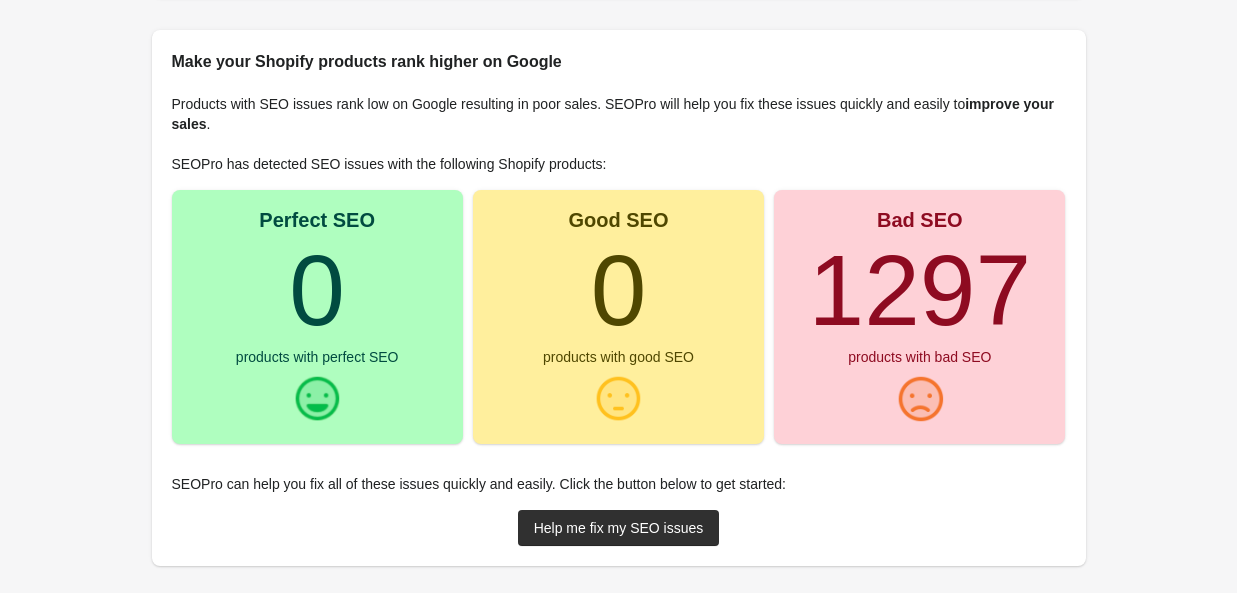 scroll, scrollTop: 288, scrollLeft: 0, axis: vertical 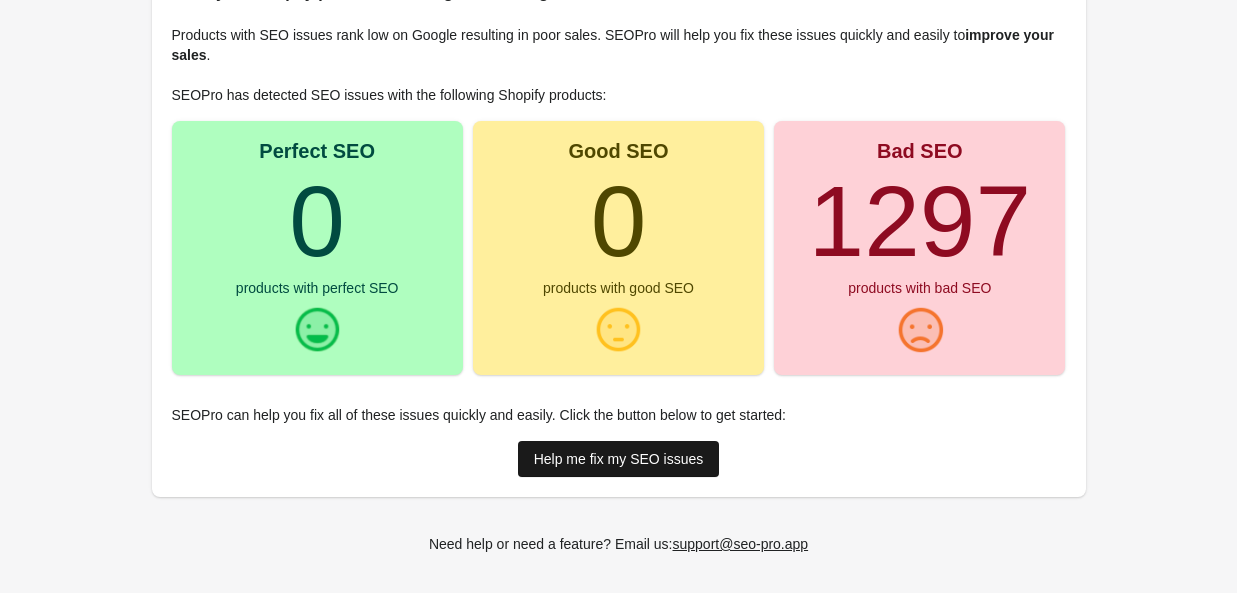 click on "Help me fix my SEO issues" at bounding box center [619, 459] 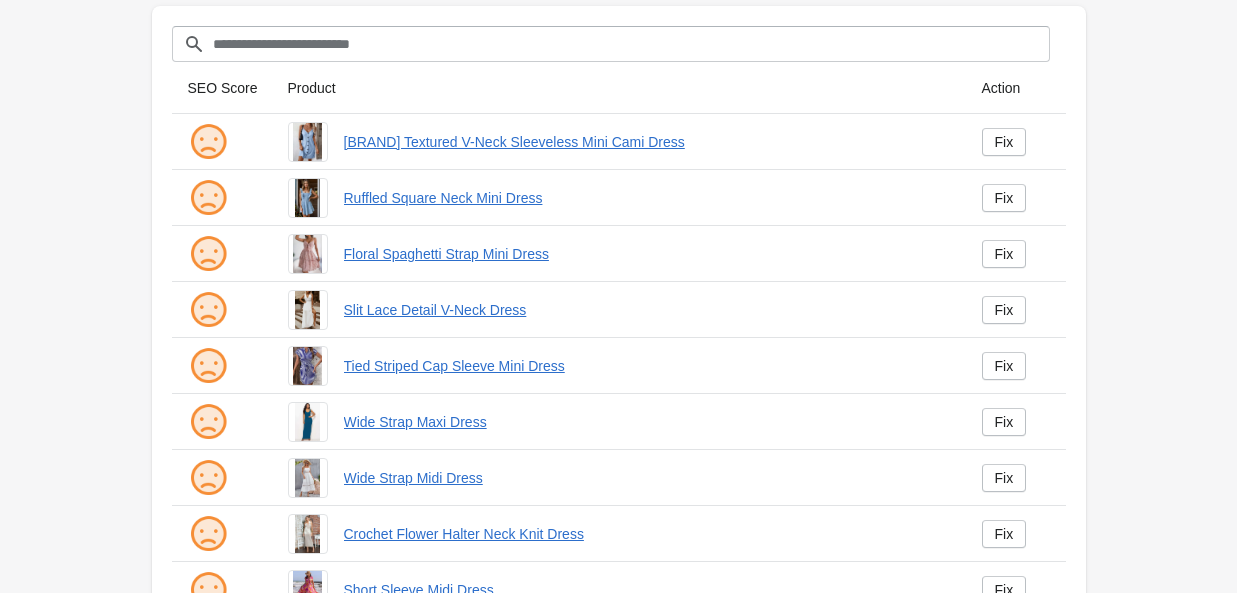 scroll, scrollTop: 199, scrollLeft: 0, axis: vertical 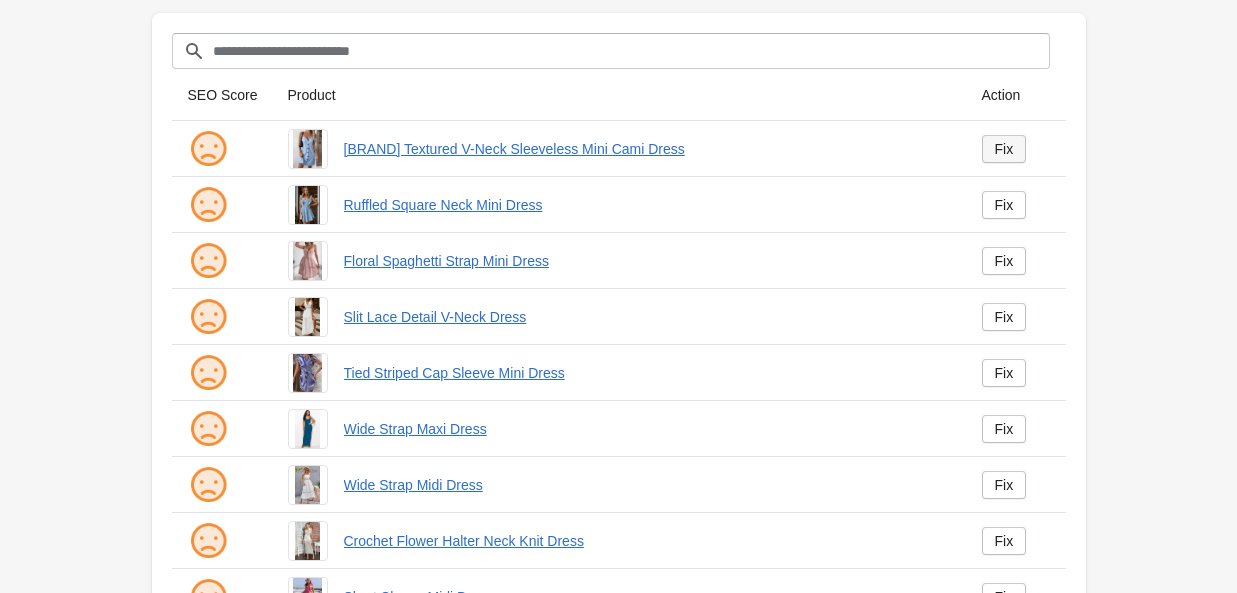 click on "Fix" at bounding box center (1004, 149) 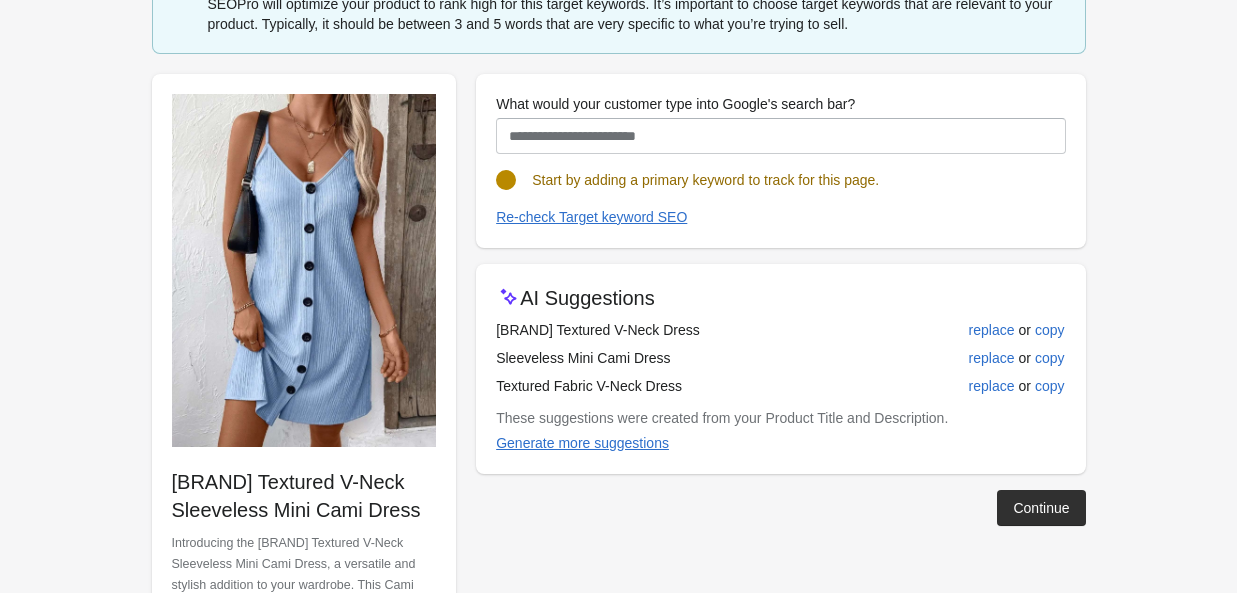 scroll, scrollTop: 69, scrollLeft: 0, axis: vertical 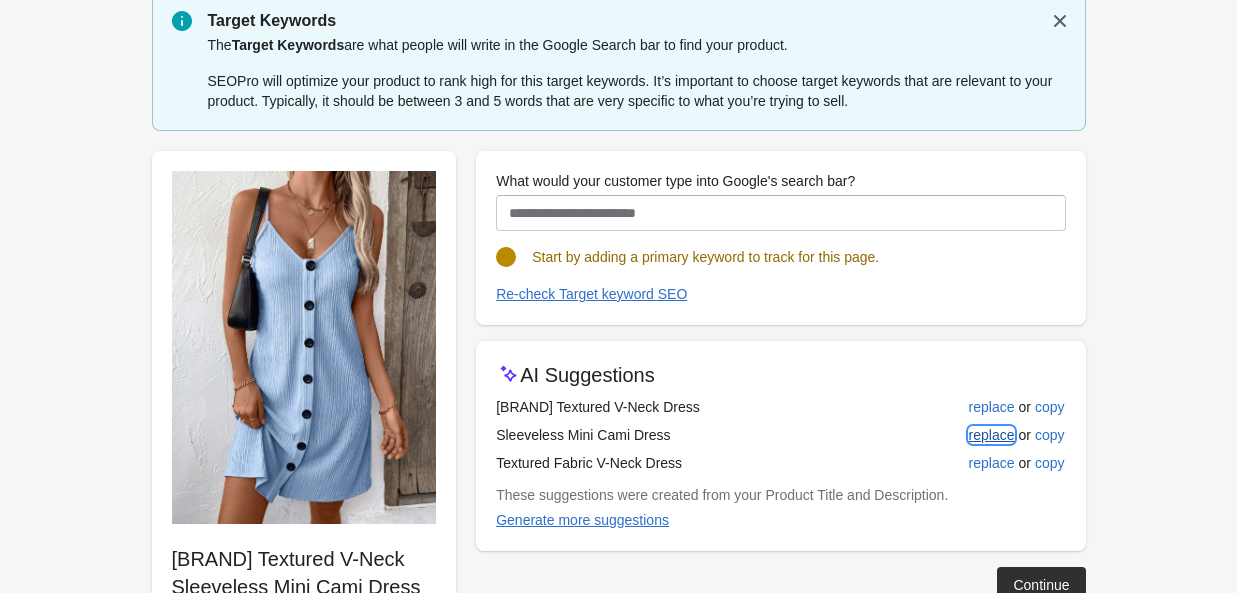 click on "replace" at bounding box center [992, 435] 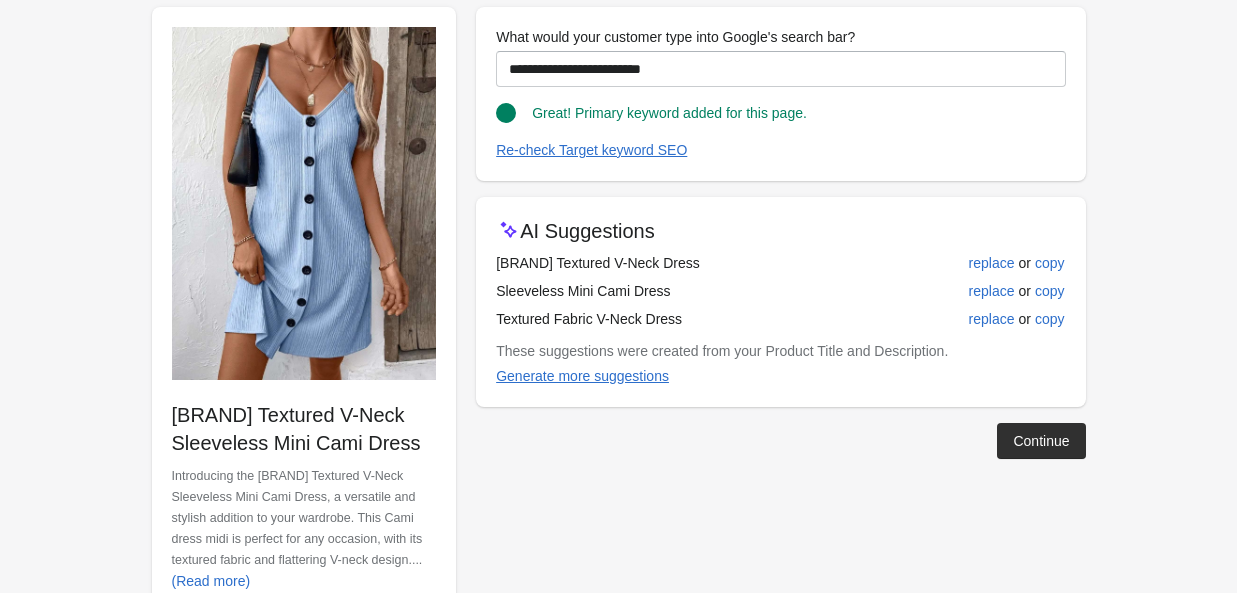 scroll, scrollTop: 269, scrollLeft: 0, axis: vertical 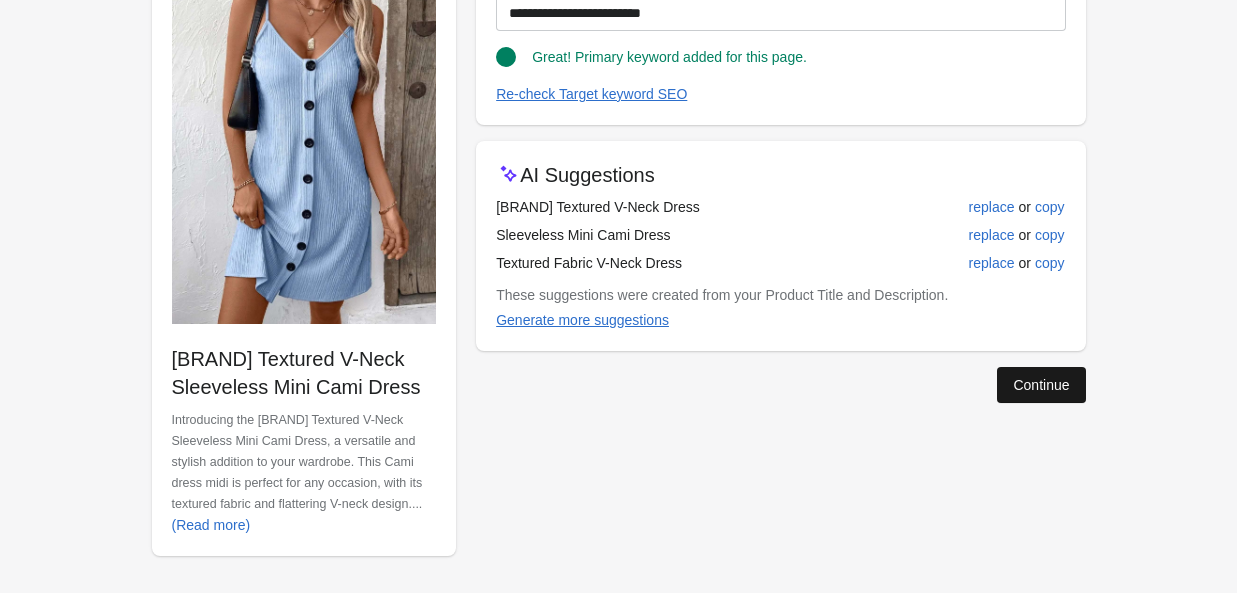 click on "Continue" at bounding box center [1041, 385] 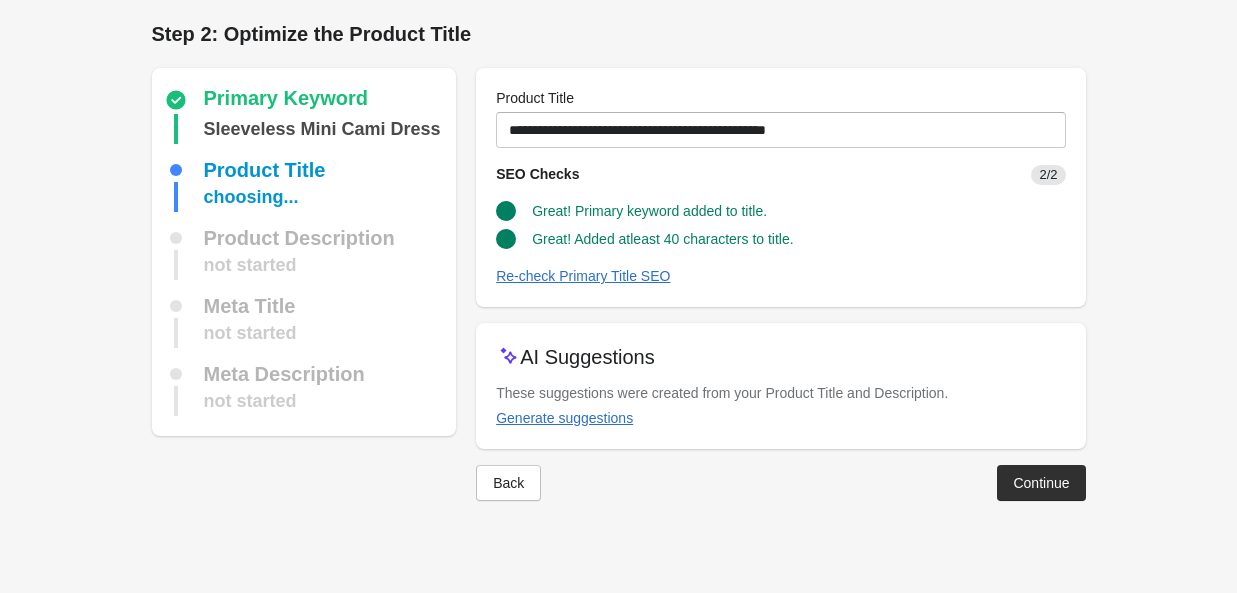 scroll, scrollTop: 0, scrollLeft: 0, axis: both 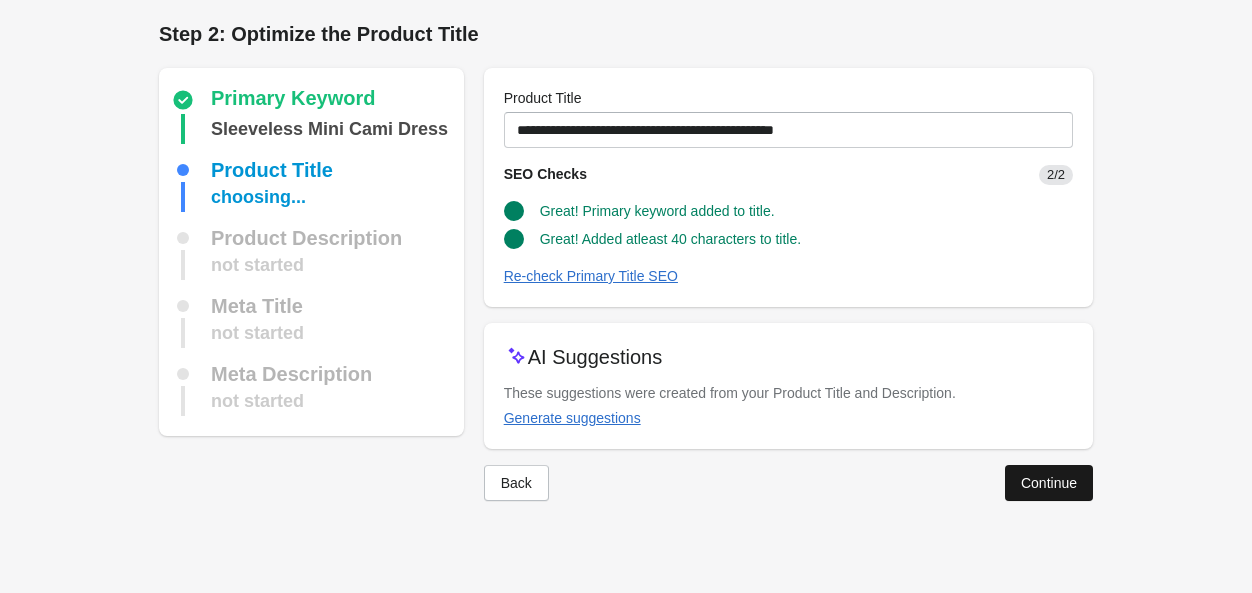 click on "Continue" at bounding box center (1049, 483) 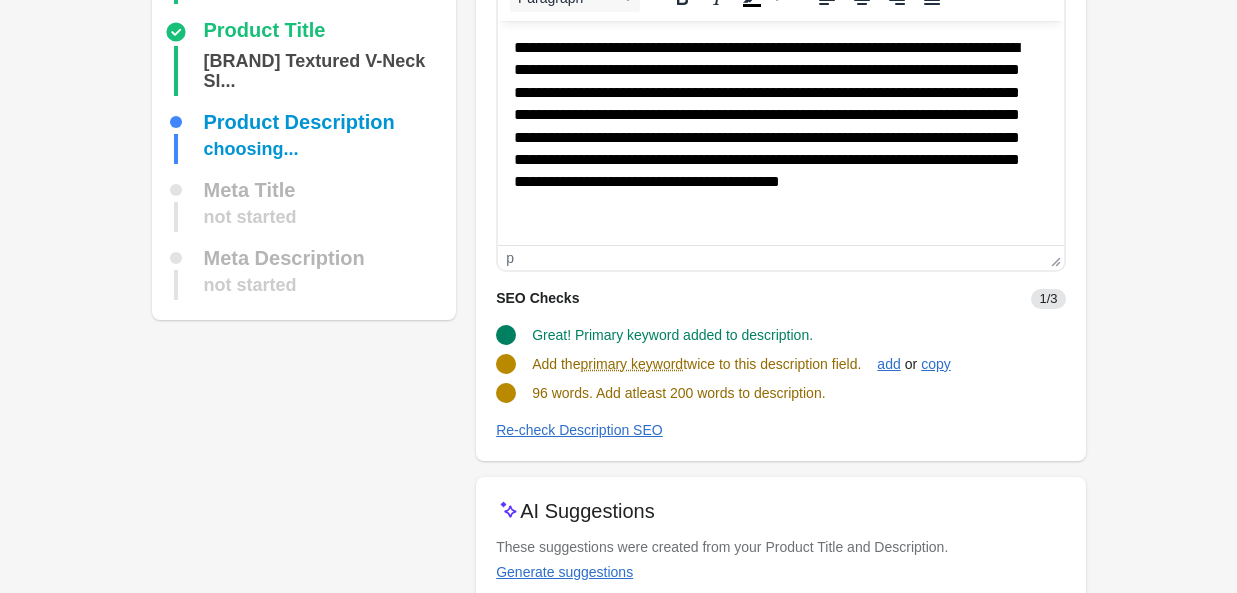 scroll, scrollTop: 141, scrollLeft: 0, axis: vertical 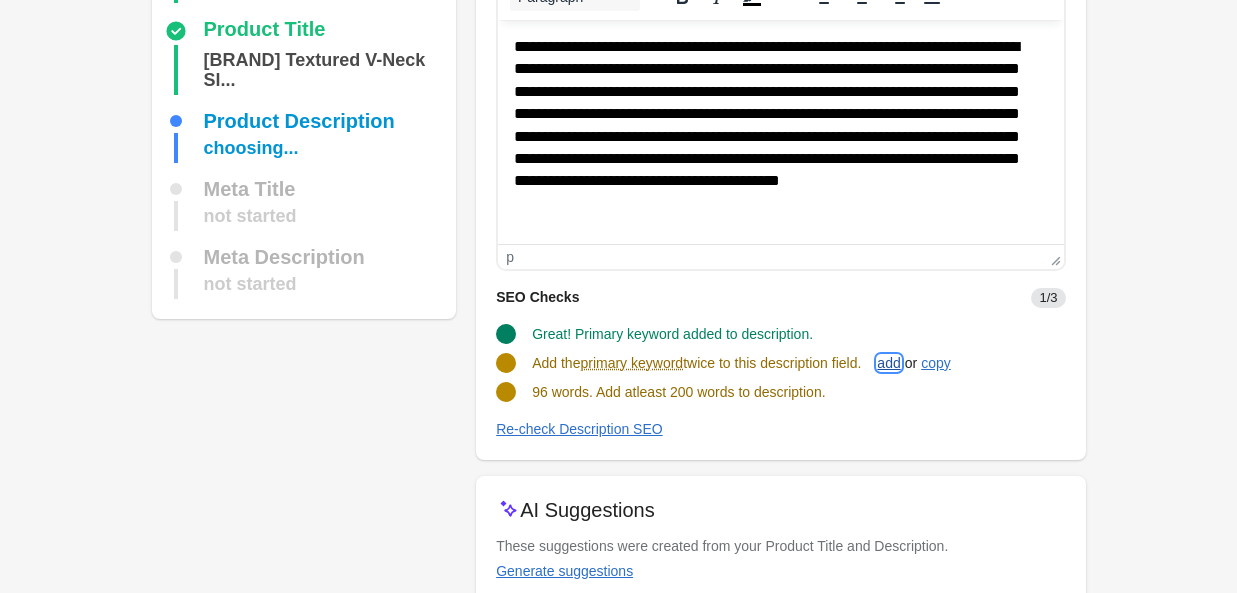 click on "add" at bounding box center (888, 363) 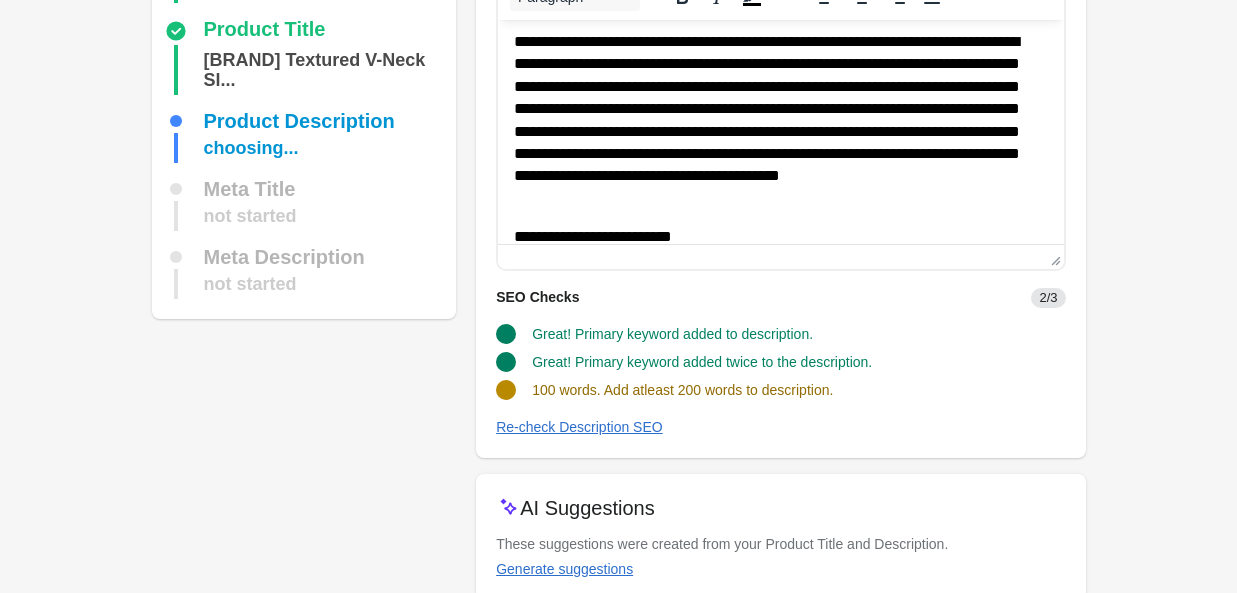 scroll, scrollTop: 0, scrollLeft: 0, axis: both 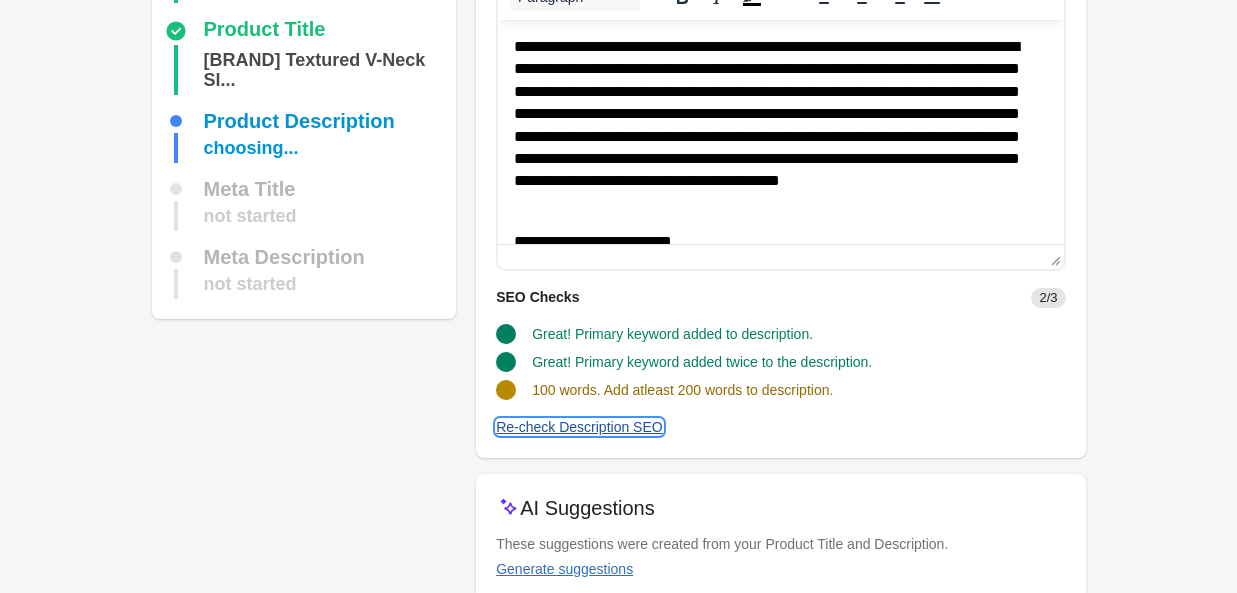 click on "Re-check Description SEO" at bounding box center (579, 427) 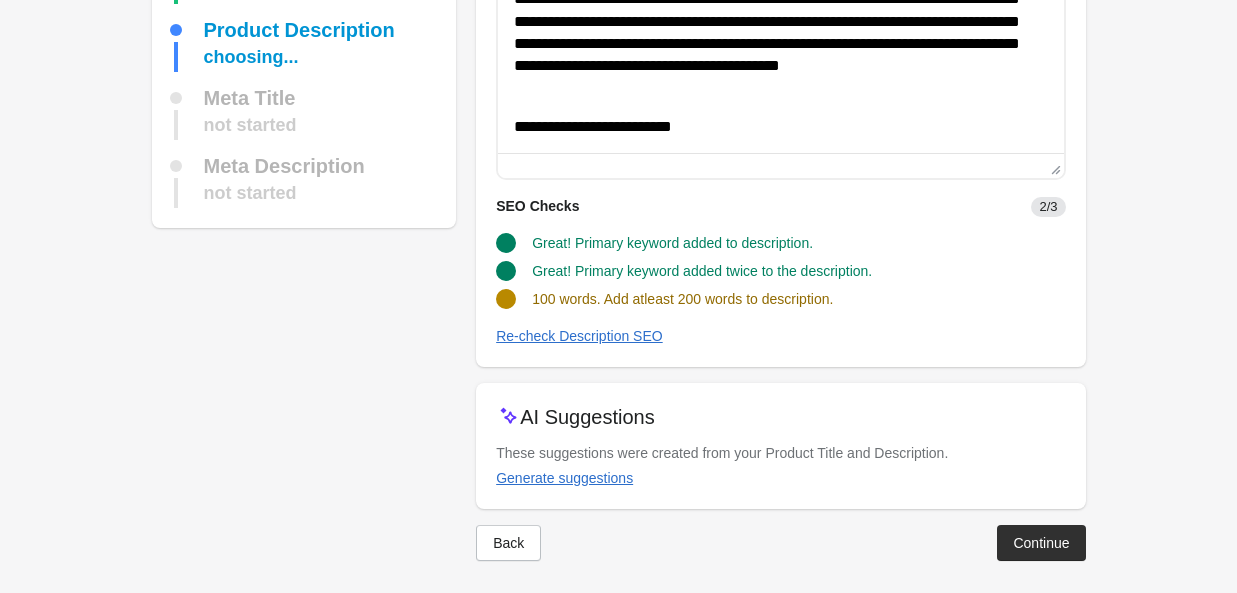 scroll, scrollTop: 239, scrollLeft: 0, axis: vertical 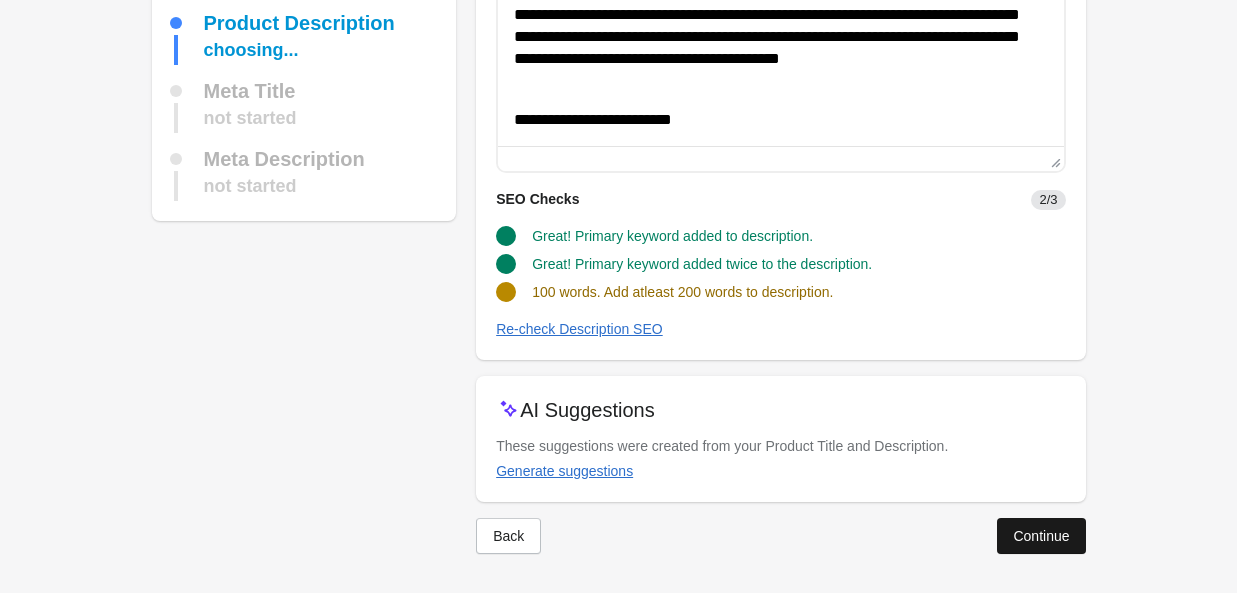 click on "Continue" at bounding box center [1041, 536] 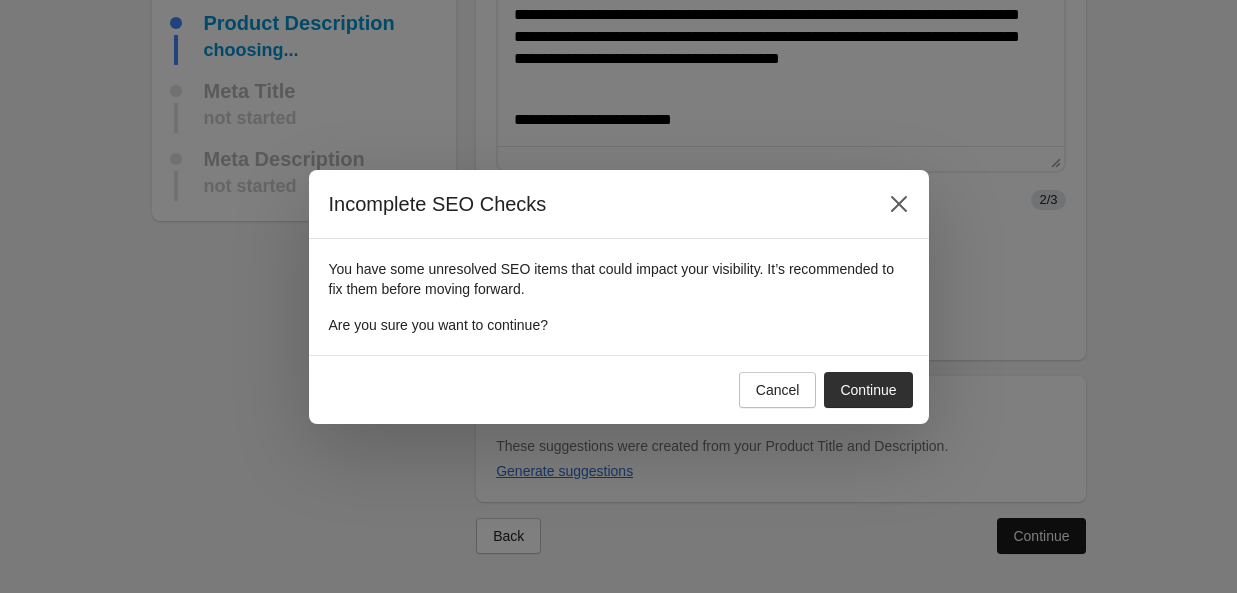 click on "Incomplete SEO Checks
You have some unresolved SEO items that could impact your visibility. It’s recommended to fix them before moving forward.
Are you sure you want to continue?
Cancel
Continue" at bounding box center [618, 296] 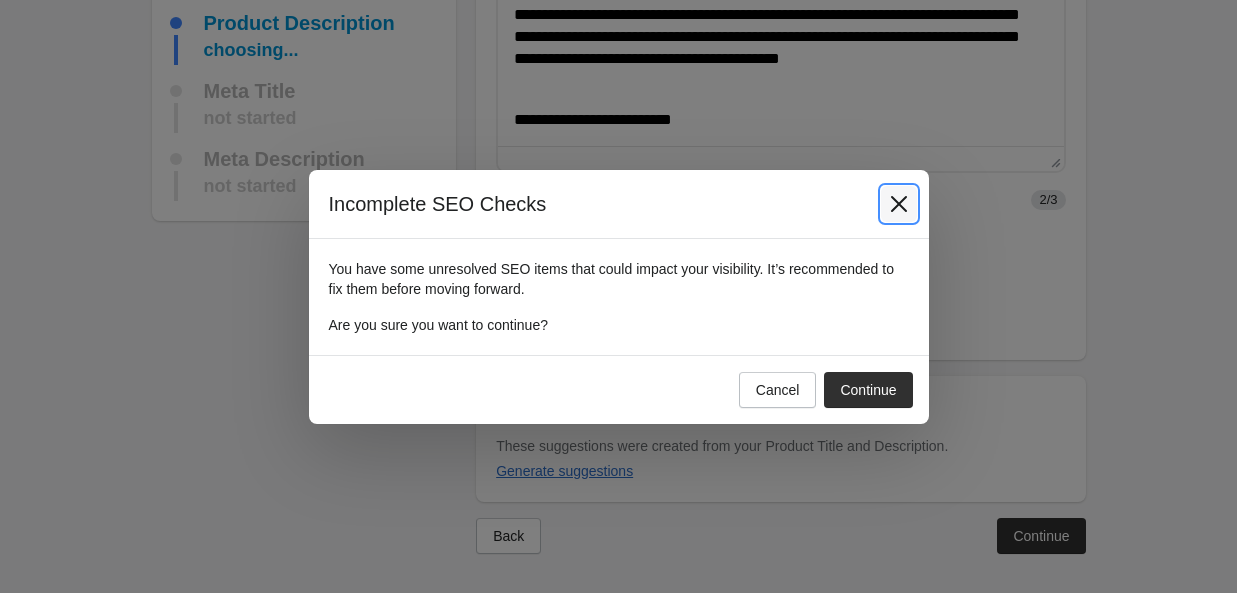 click 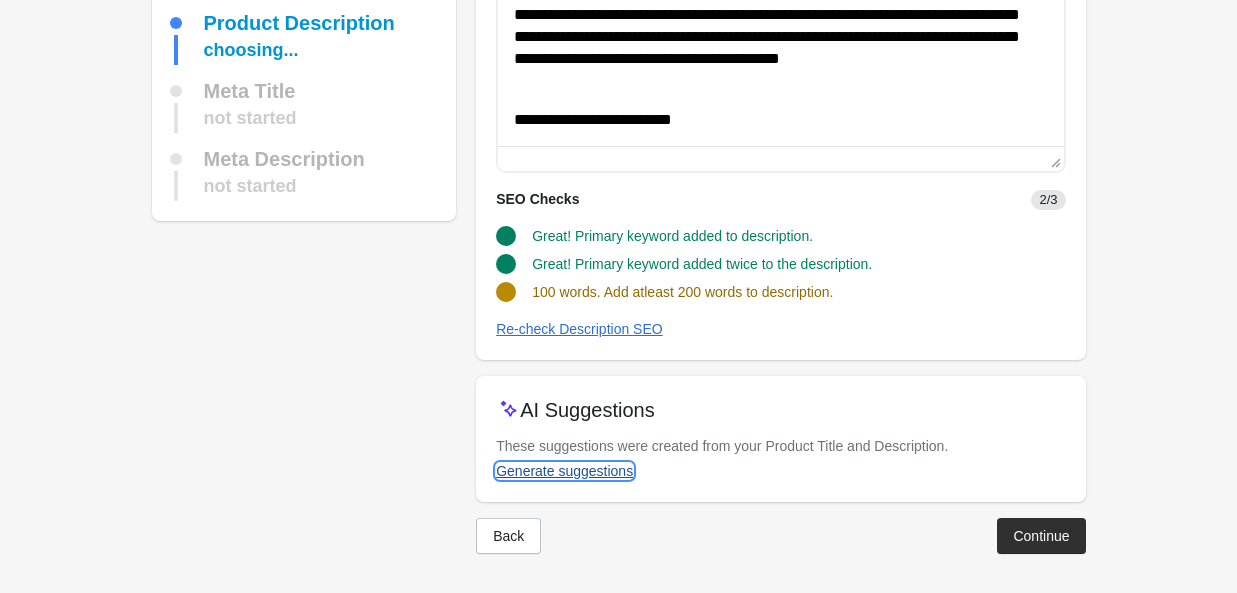 click on "Generate suggestions" at bounding box center (564, 471) 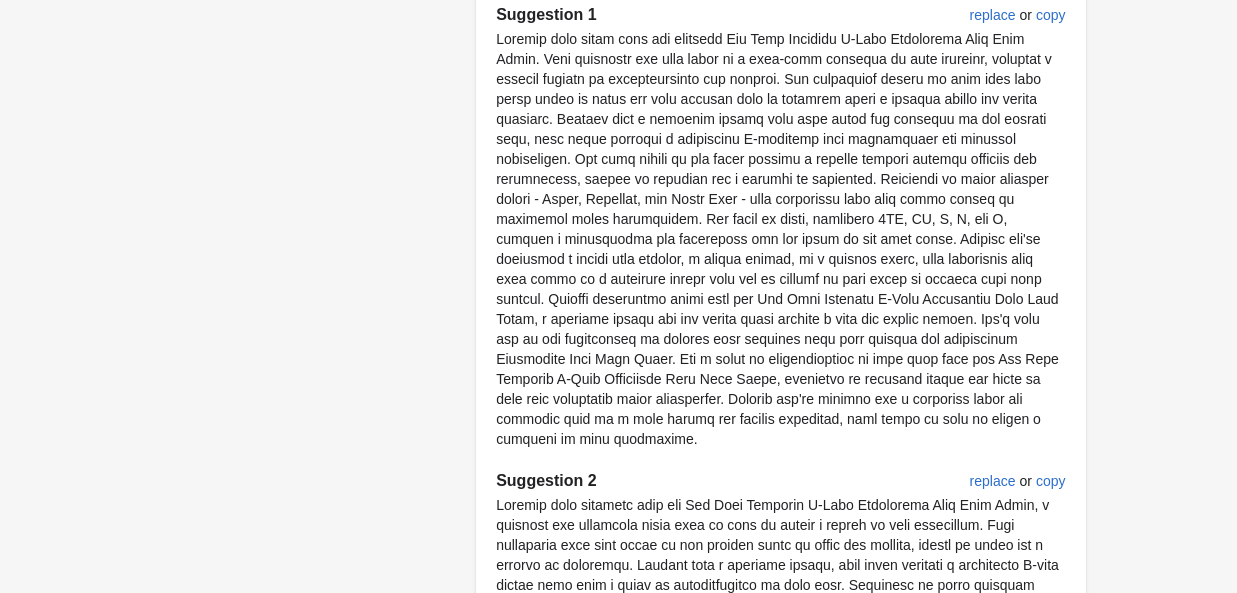 scroll, scrollTop: 637, scrollLeft: 0, axis: vertical 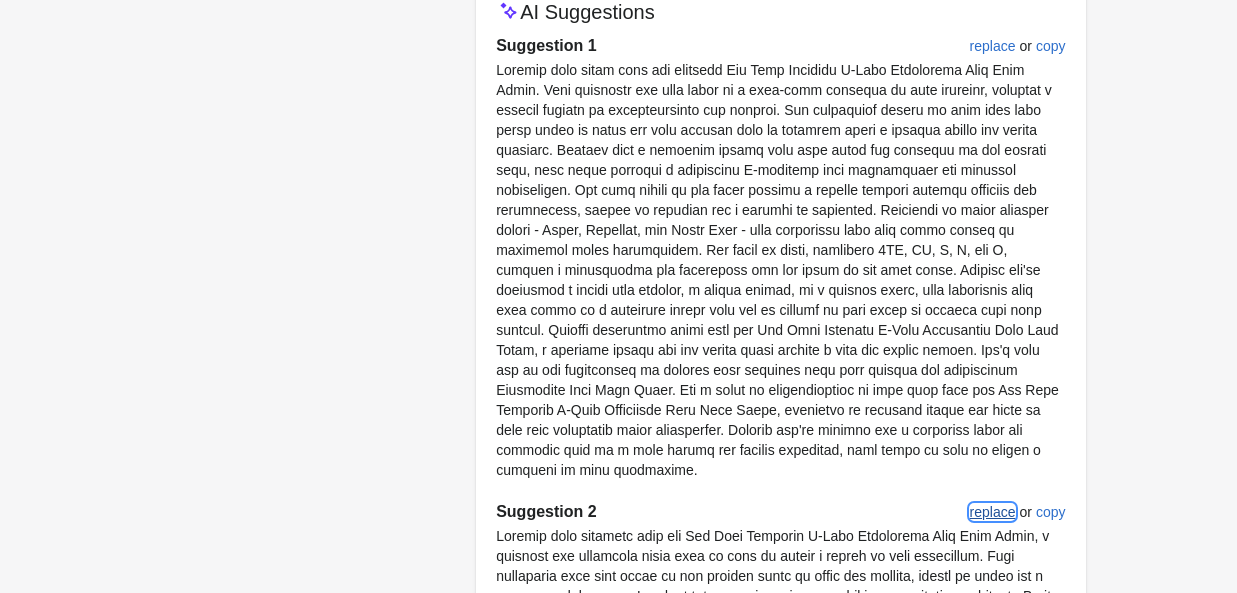 click on "replace" at bounding box center [993, 512] 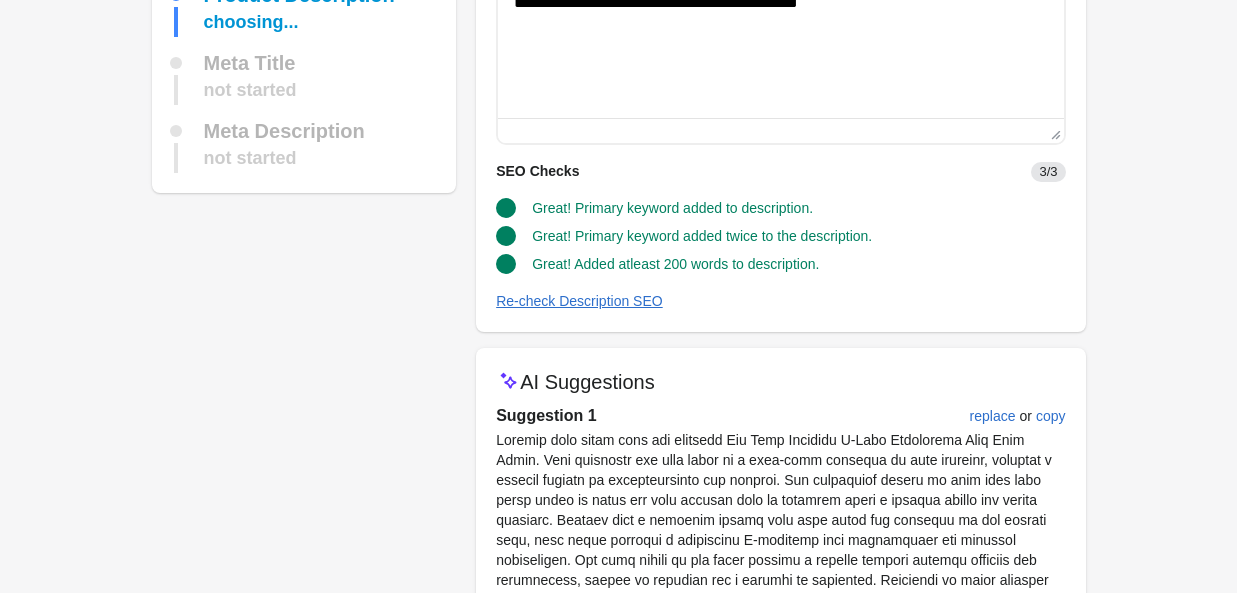 scroll, scrollTop: 299, scrollLeft: 0, axis: vertical 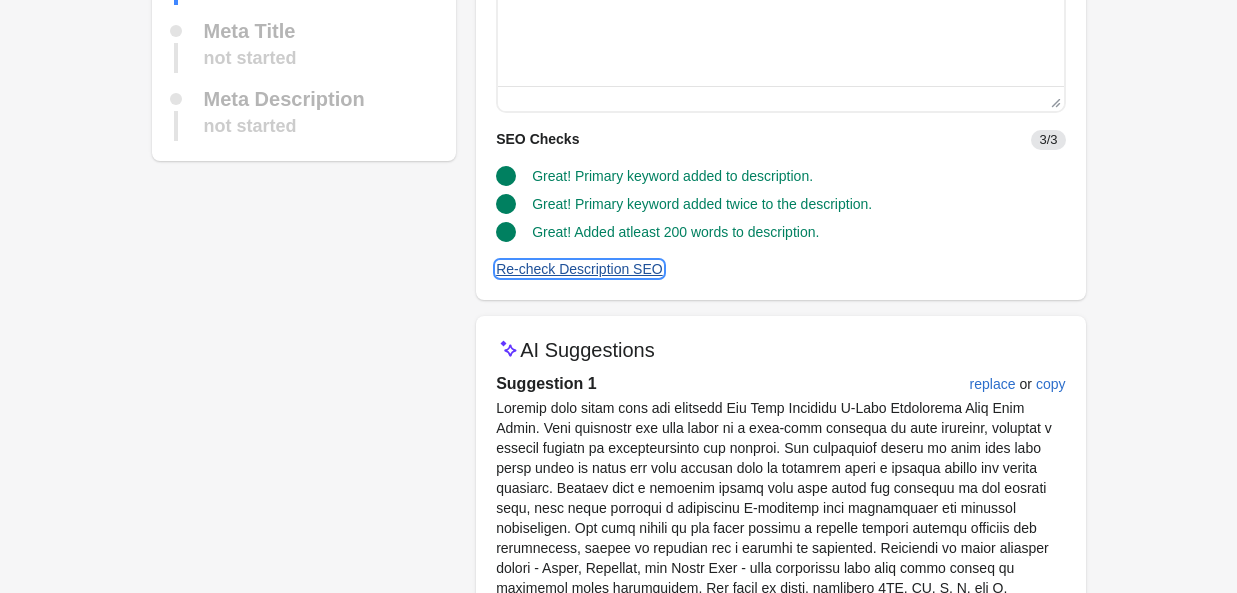 click on "Re-check Description SEO" at bounding box center [579, 269] 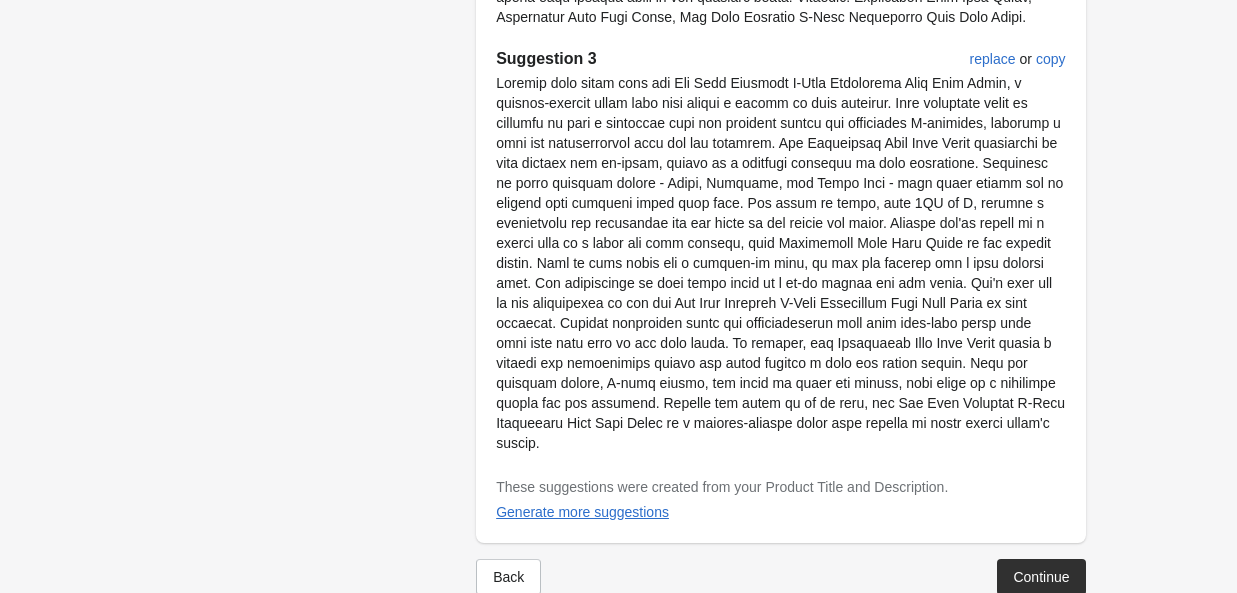 scroll, scrollTop: 1437, scrollLeft: 0, axis: vertical 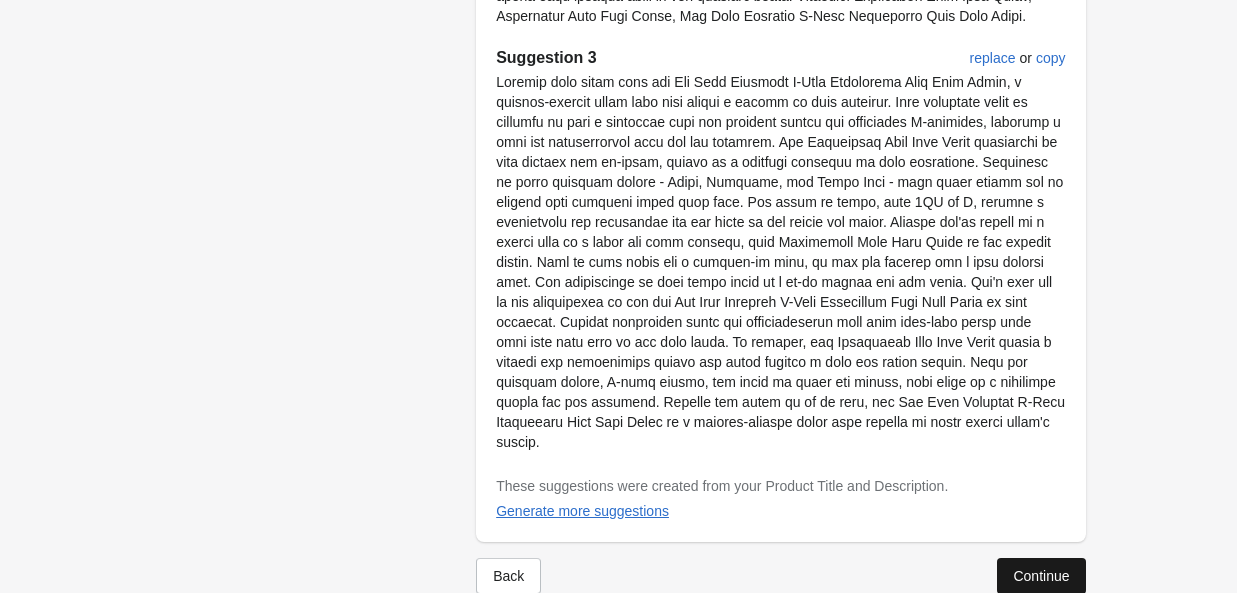 click on "Continue" at bounding box center (1041, 576) 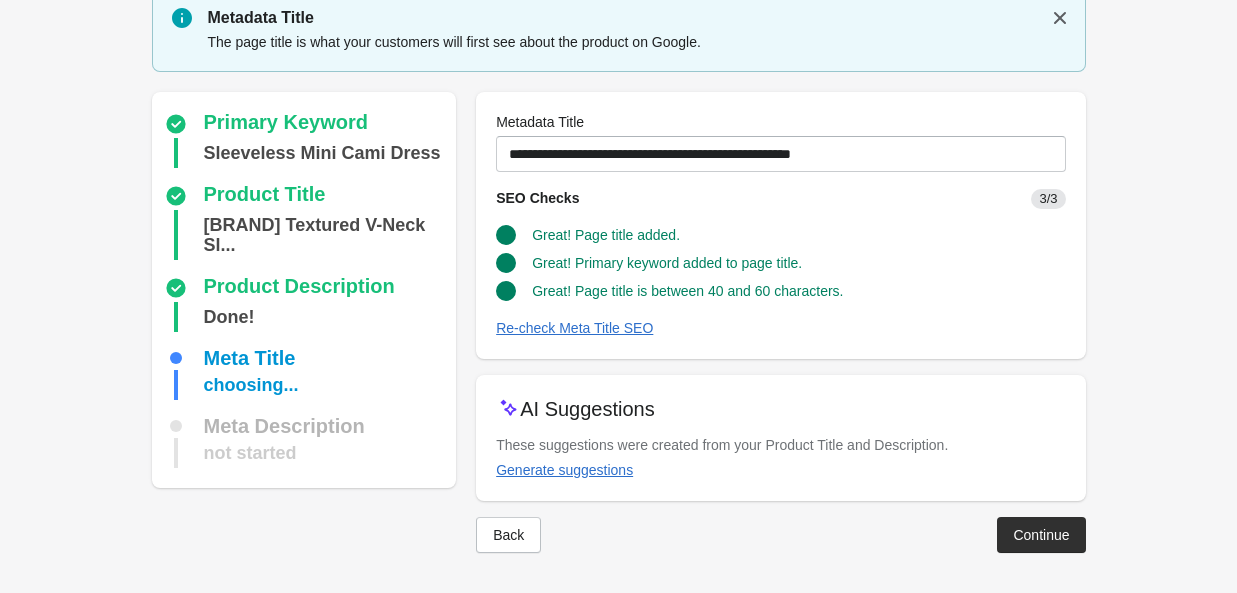 scroll, scrollTop: 71, scrollLeft: 0, axis: vertical 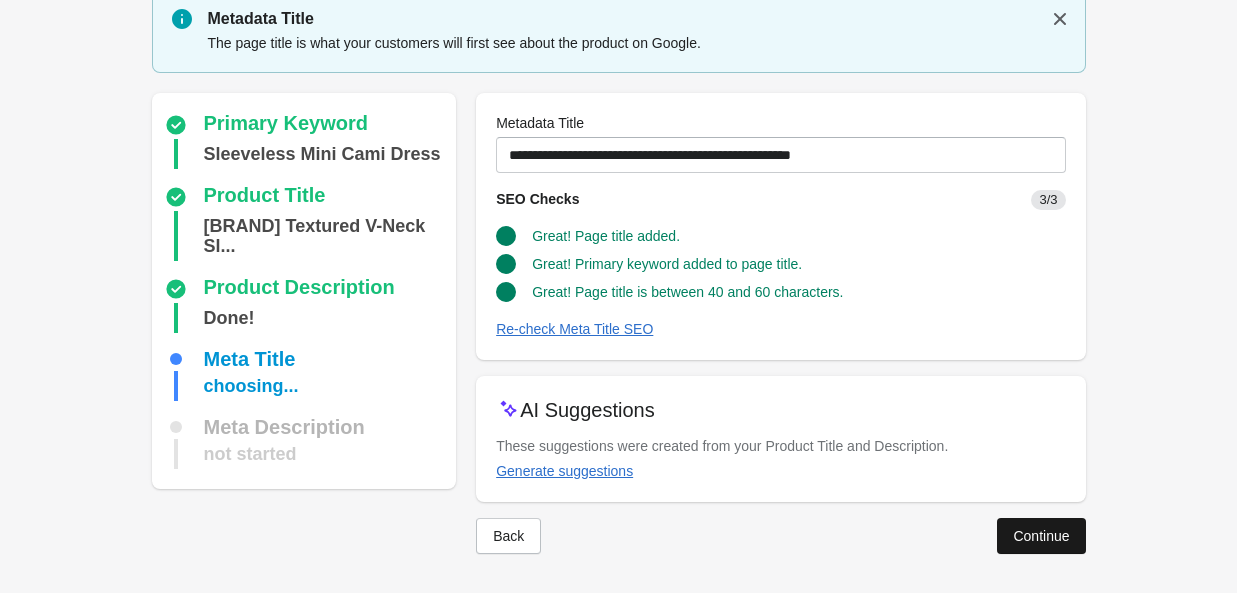 click on "Continue" at bounding box center (1041, 536) 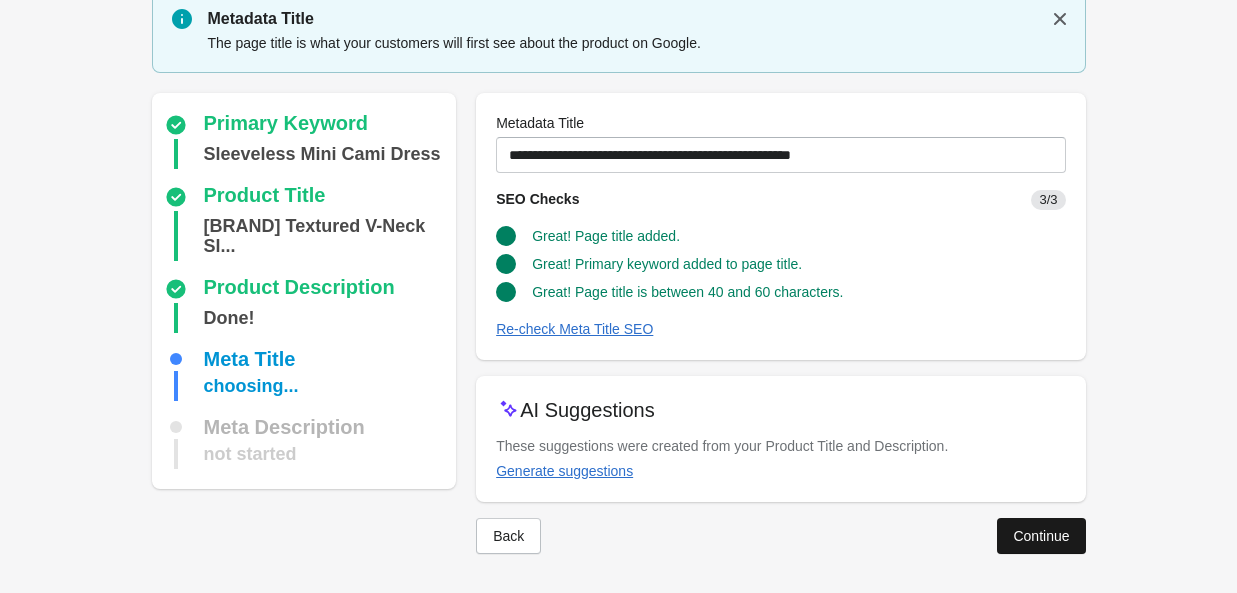 click on "Continue" at bounding box center [0, 0] 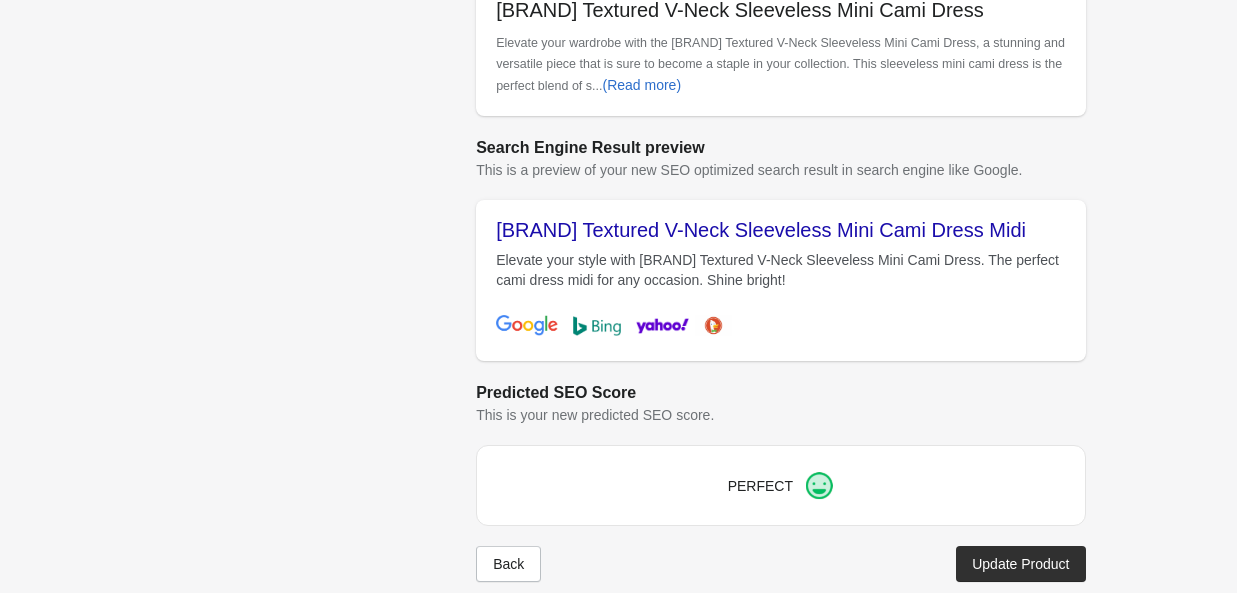 scroll, scrollTop: 963, scrollLeft: 0, axis: vertical 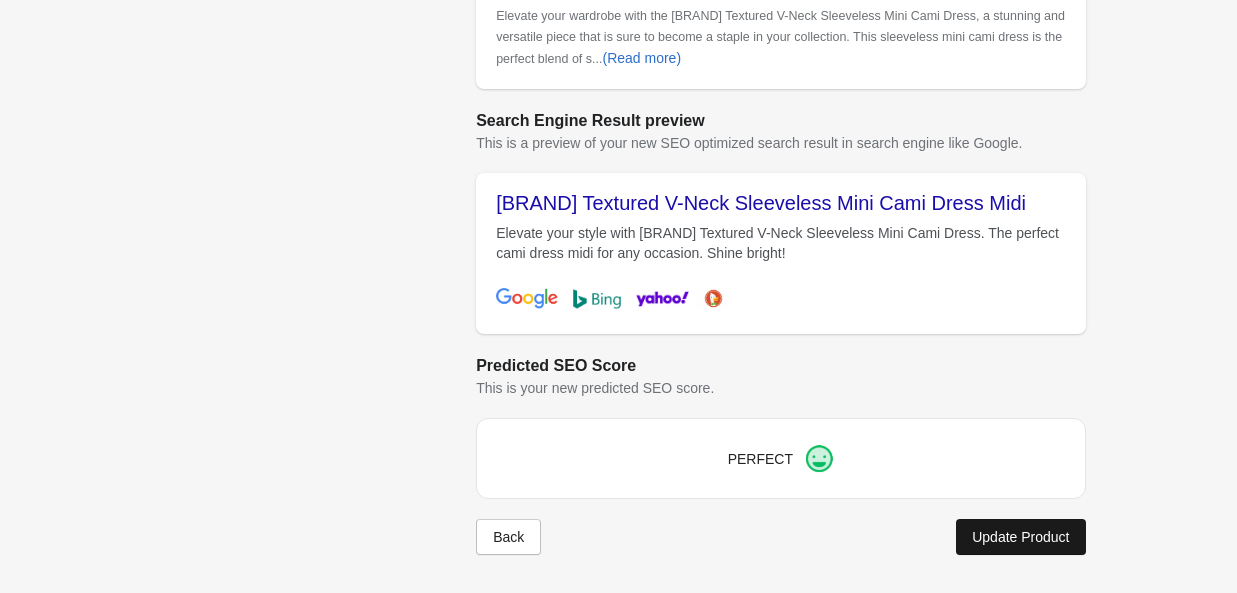 click on "Update Product" at bounding box center (1020, 537) 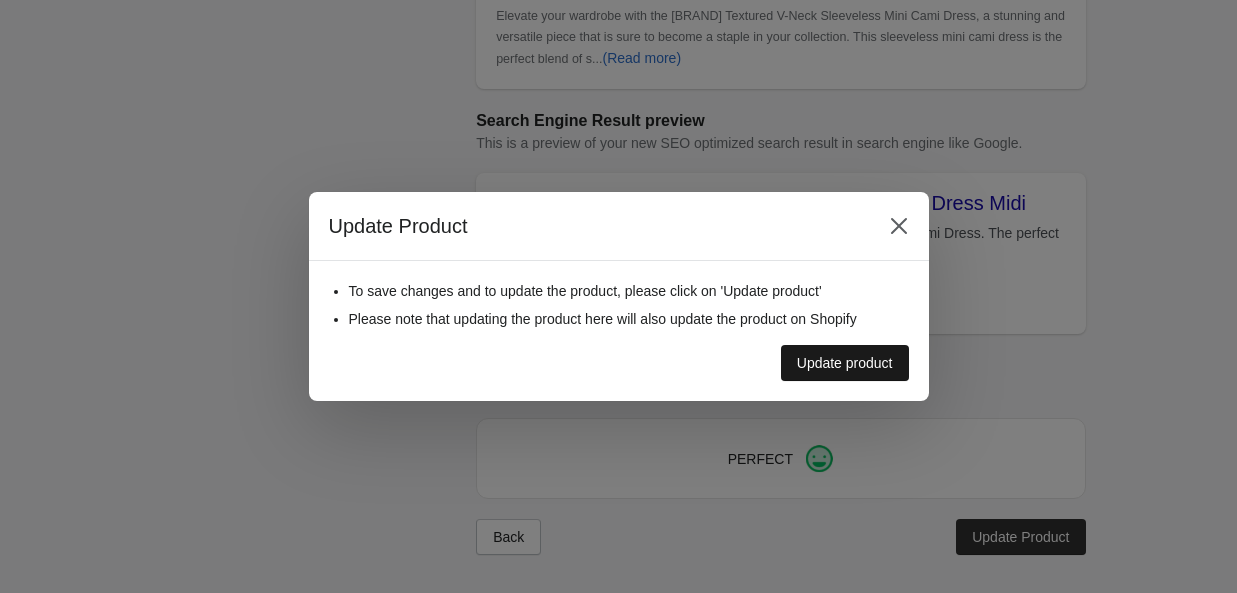 click on "Update product" at bounding box center (845, 363) 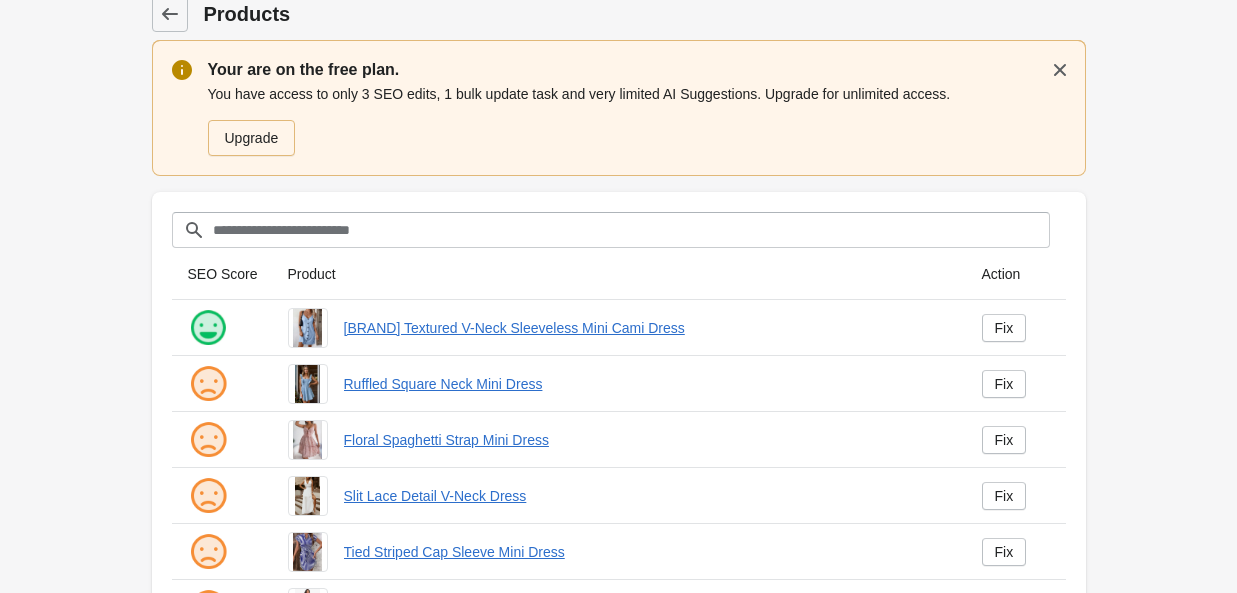 scroll, scrollTop: 0, scrollLeft: 0, axis: both 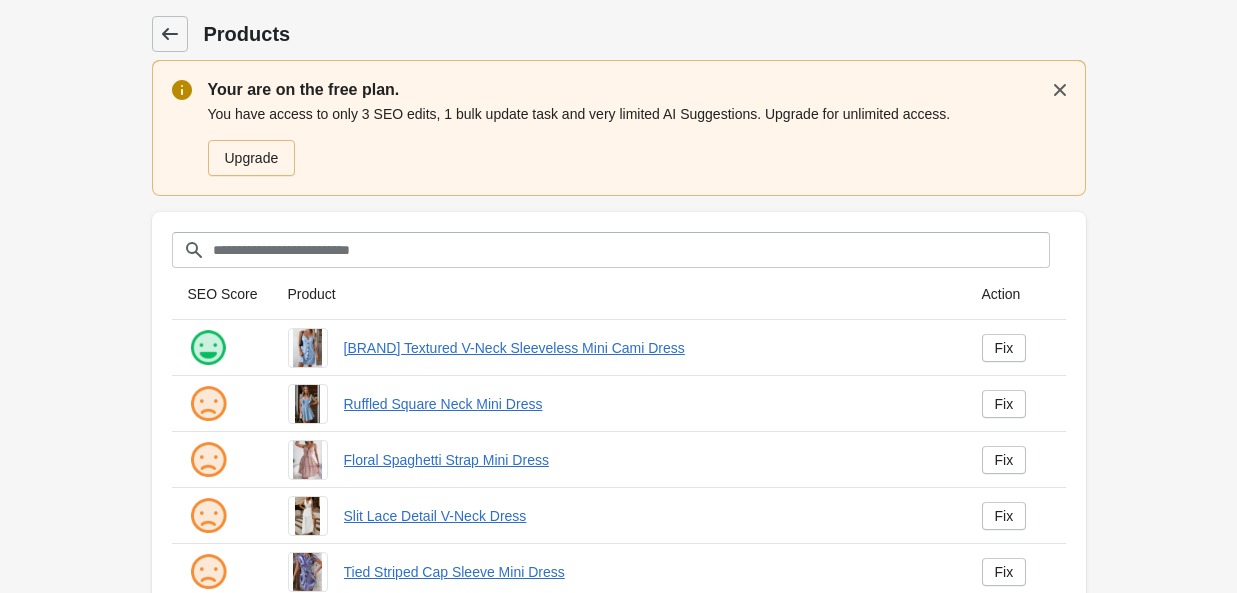 click 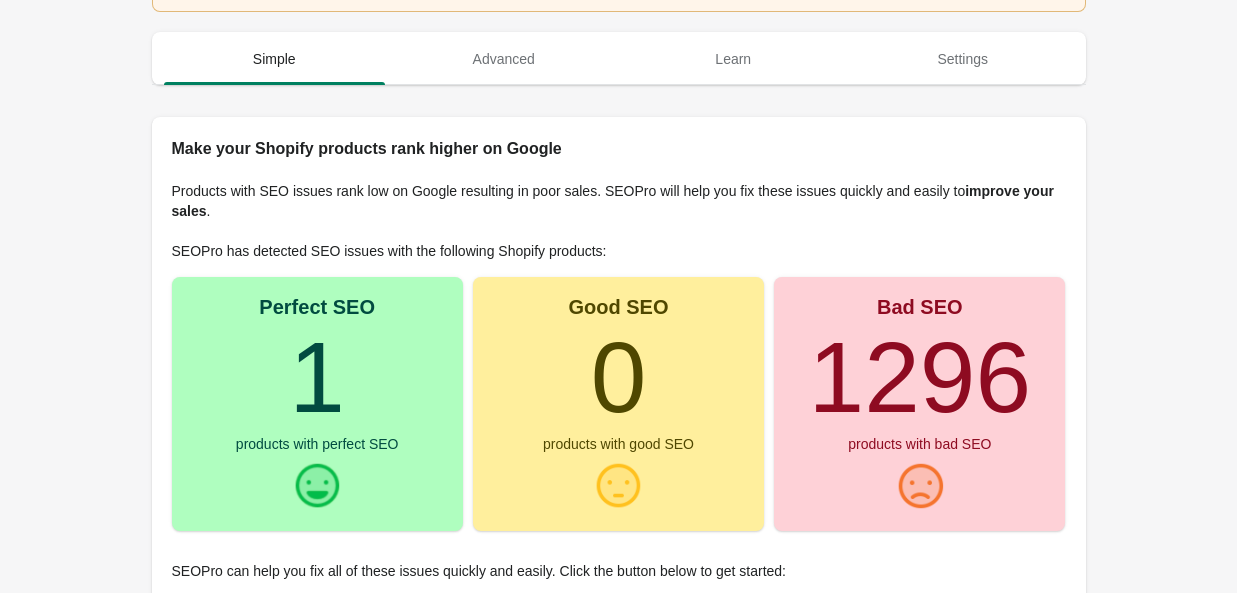 scroll, scrollTop: 100, scrollLeft: 0, axis: vertical 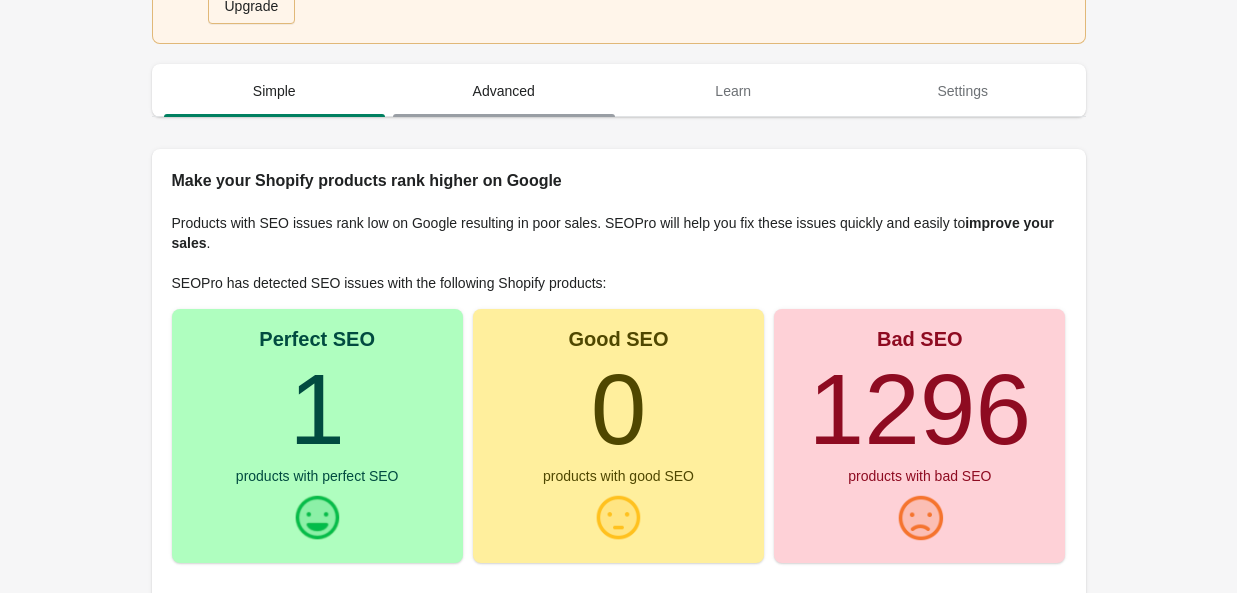 click on "Advanced" at bounding box center (504, 91) 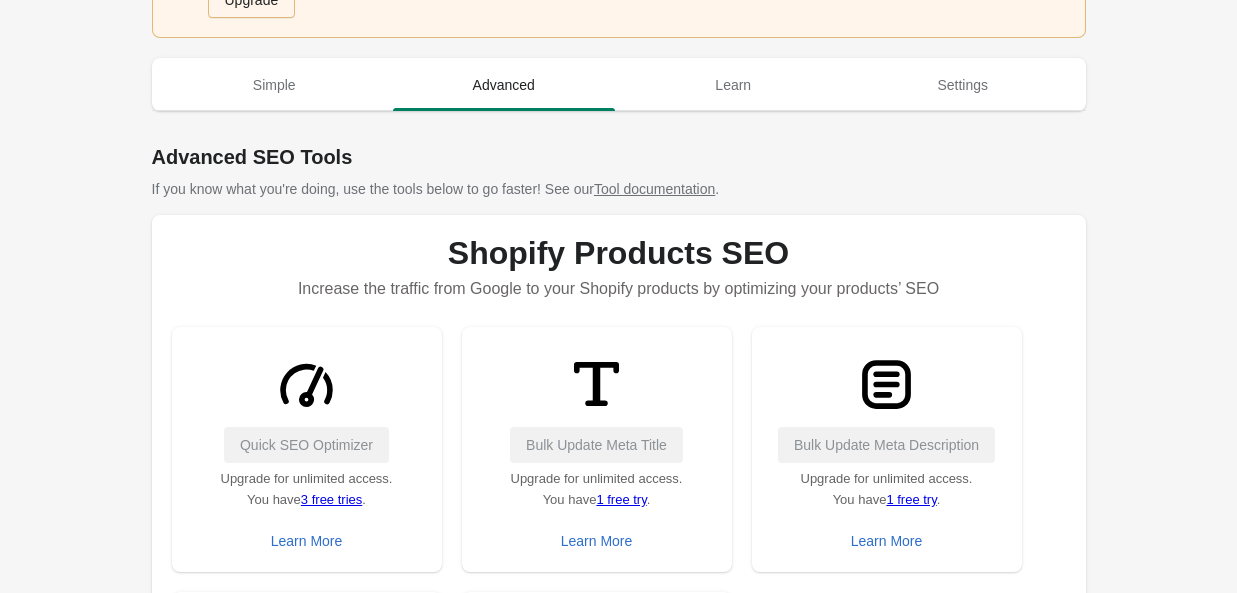 scroll, scrollTop: 199, scrollLeft: 0, axis: vertical 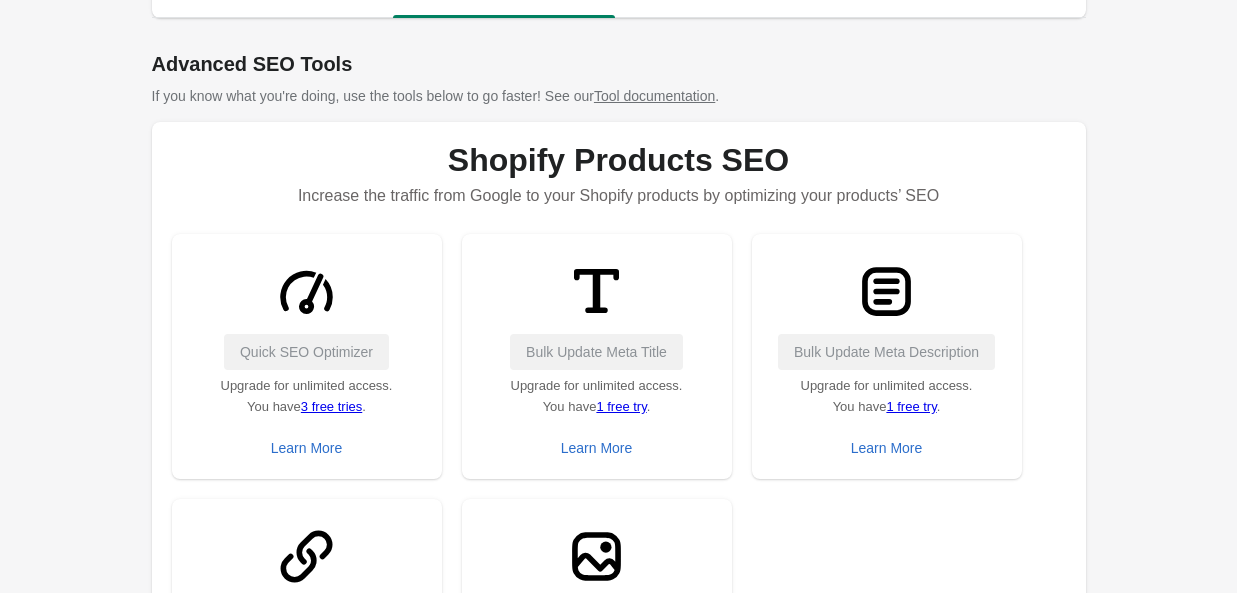 click on "1 free try" at bounding box center (621, 406) 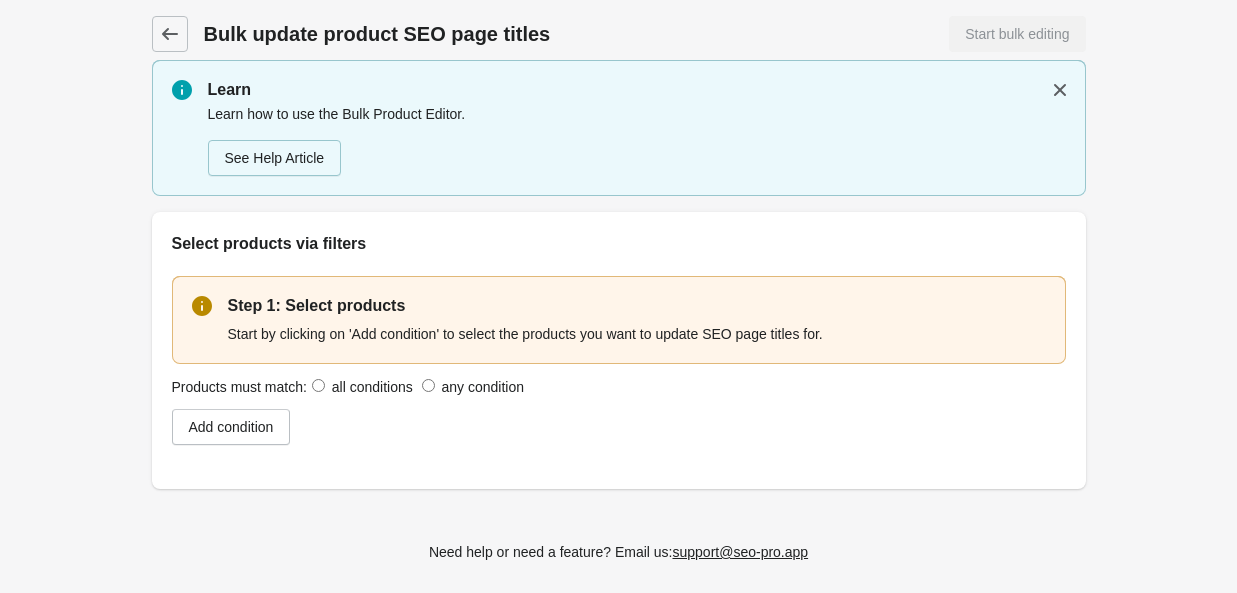 scroll, scrollTop: 0, scrollLeft: 0, axis: both 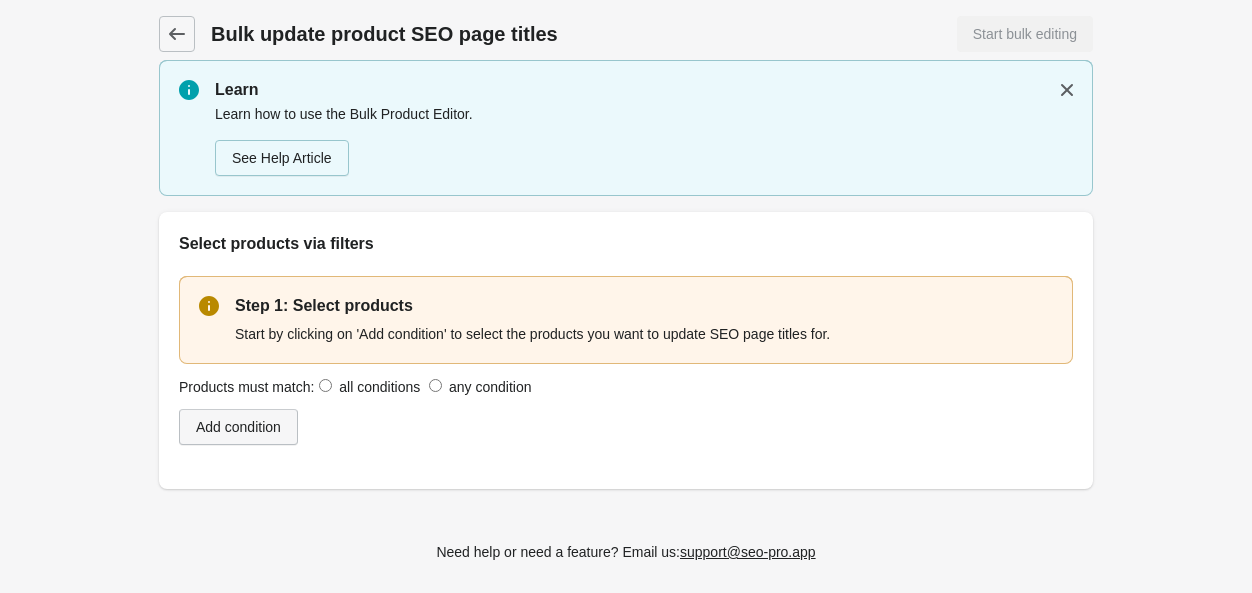 click on "Add condition" at bounding box center [238, 427] 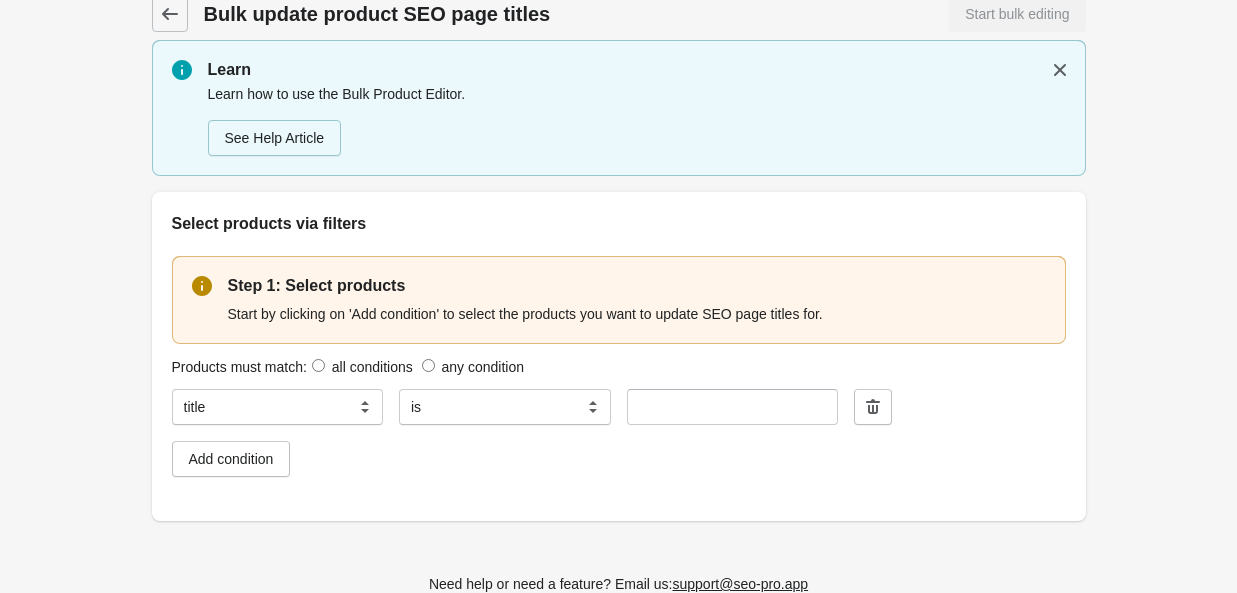 scroll, scrollTop: 29, scrollLeft: 0, axis: vertical 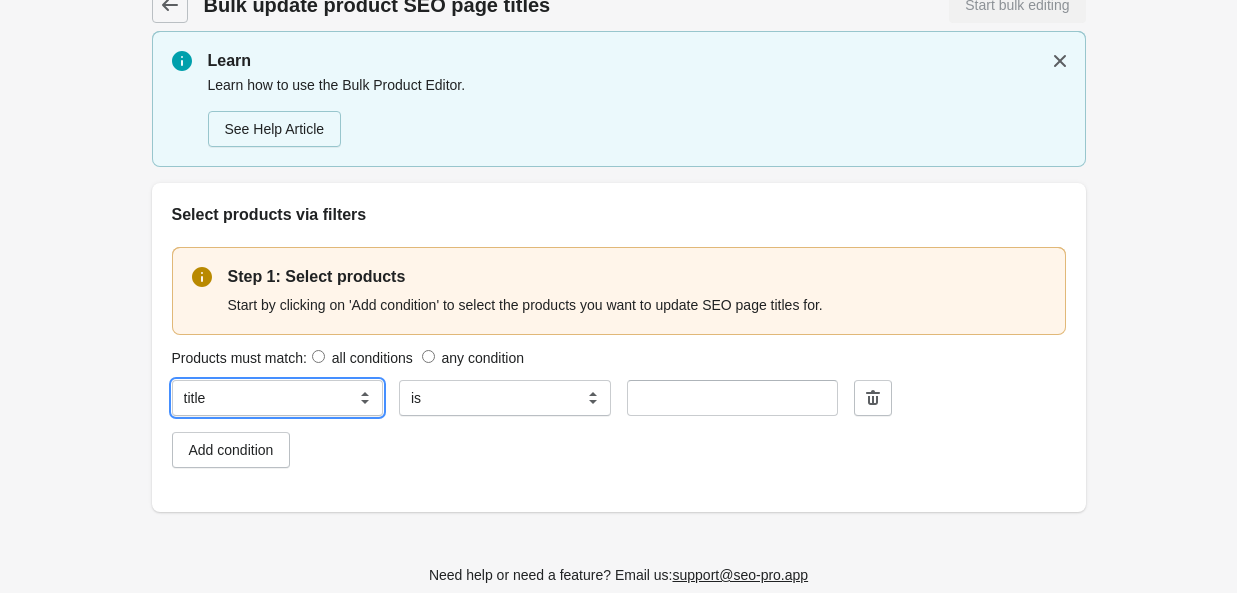 click on "**********" at bounding box center (278, 398) 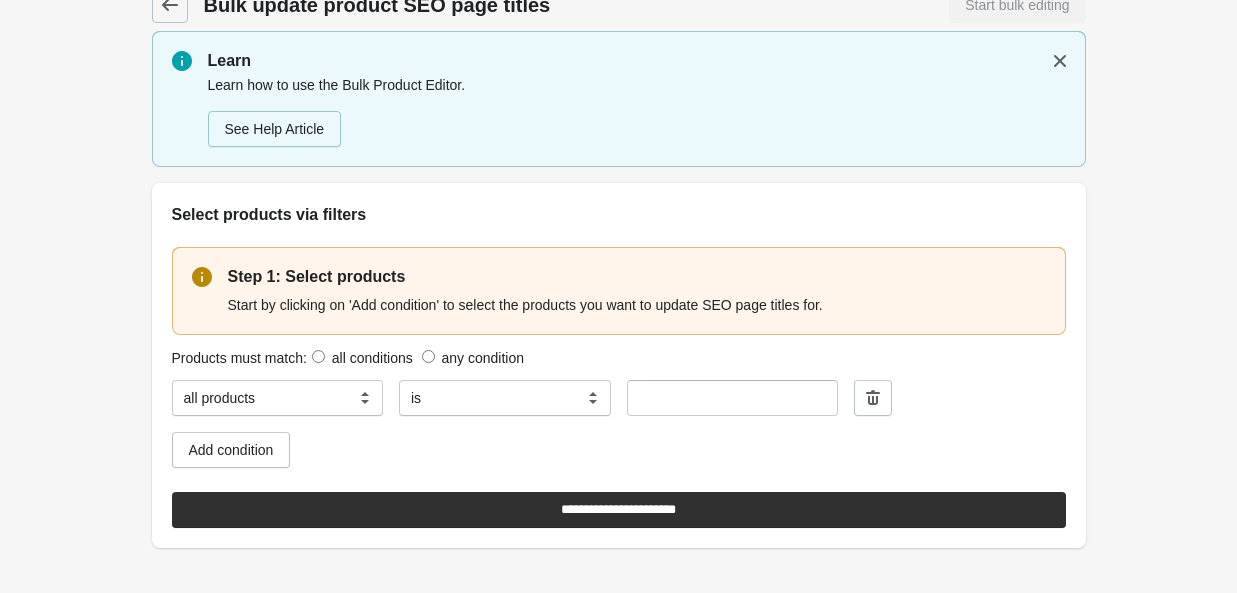 click on "Products must match:
all conditions
any condition" at bounding box center (619, 357) 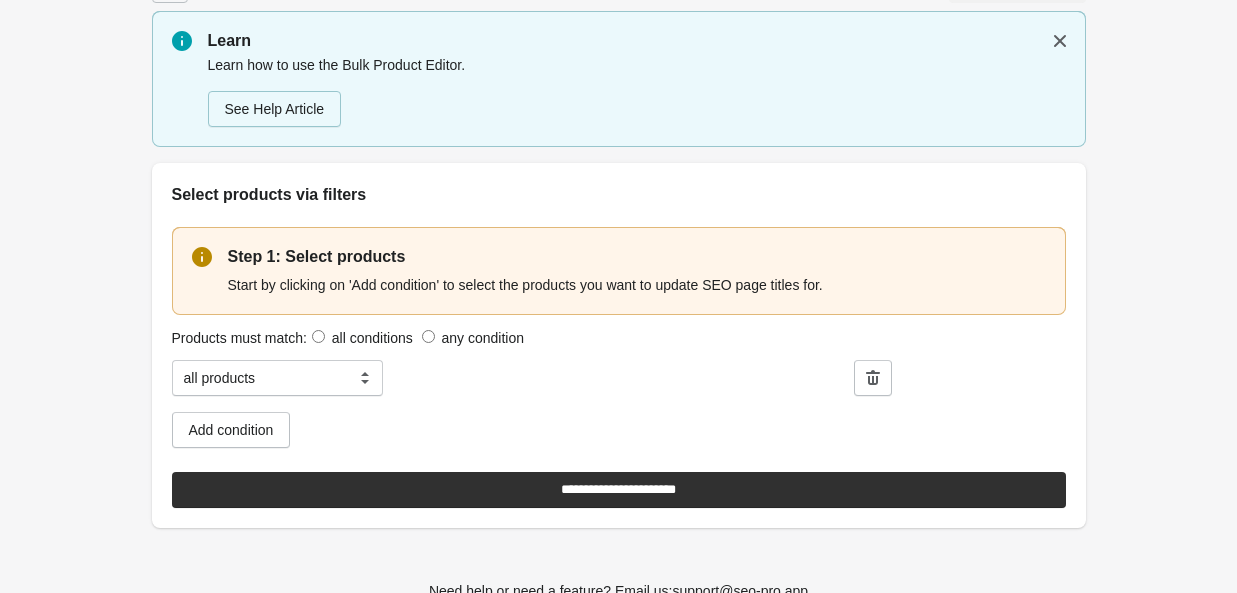 scroll, scrollTop: 66, scrollLeft: 0, axis: vertical 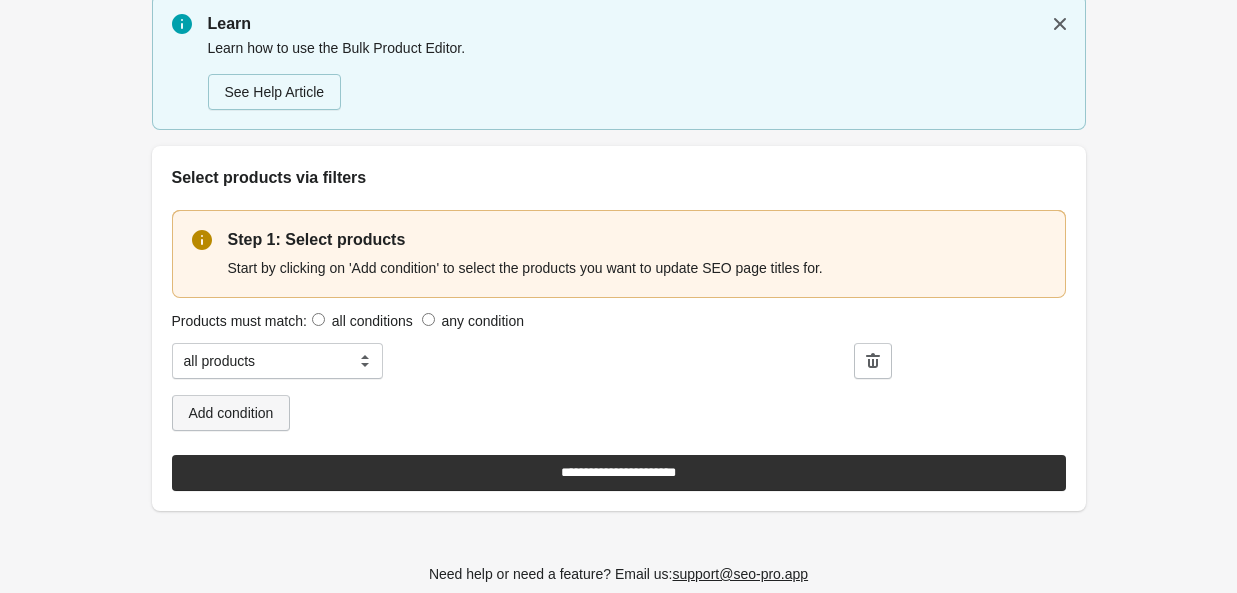 click on "Add condition" at bounding box center (231, 413) 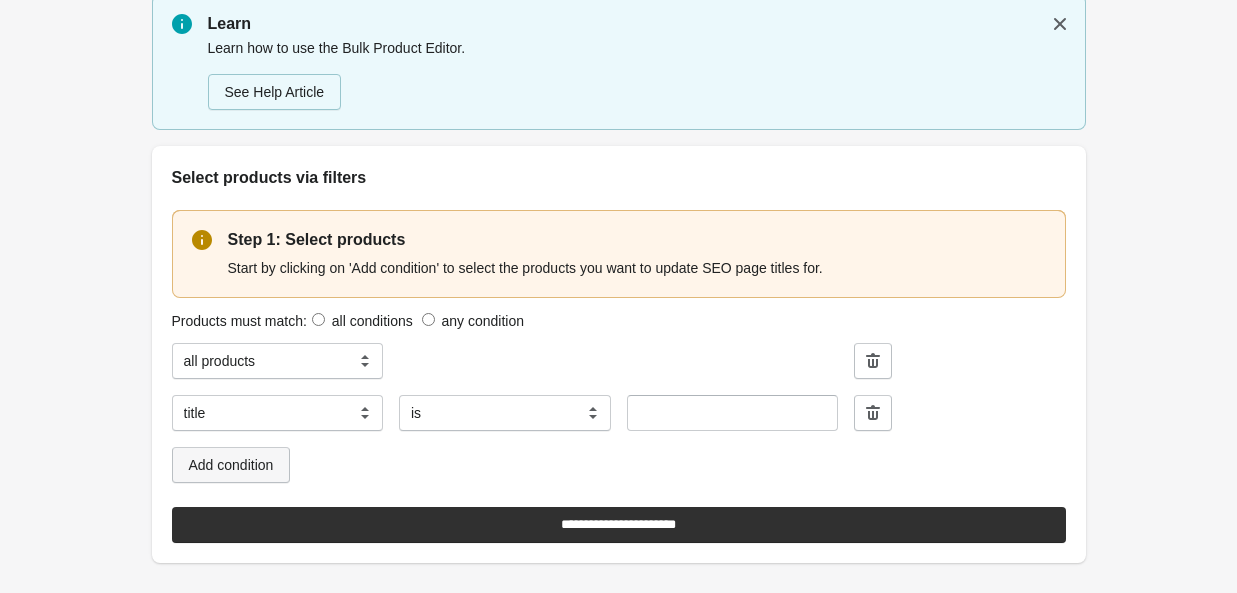 click on "Add condition" at bounding box center [231, 465] 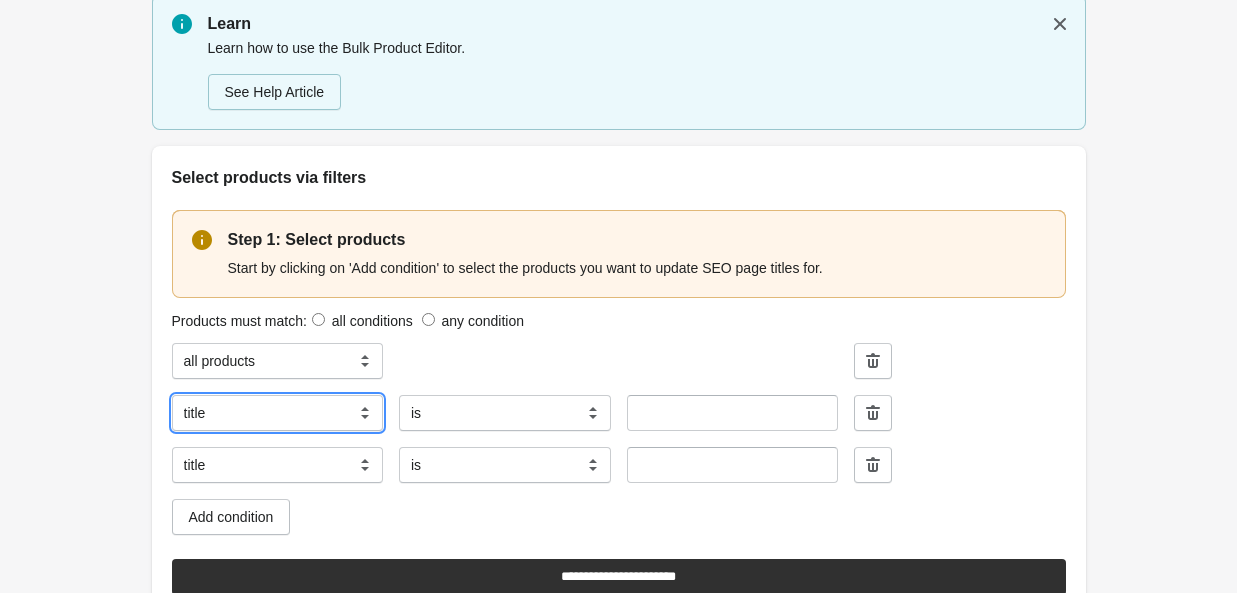 click on "**********" at bounding box center [278, 413] 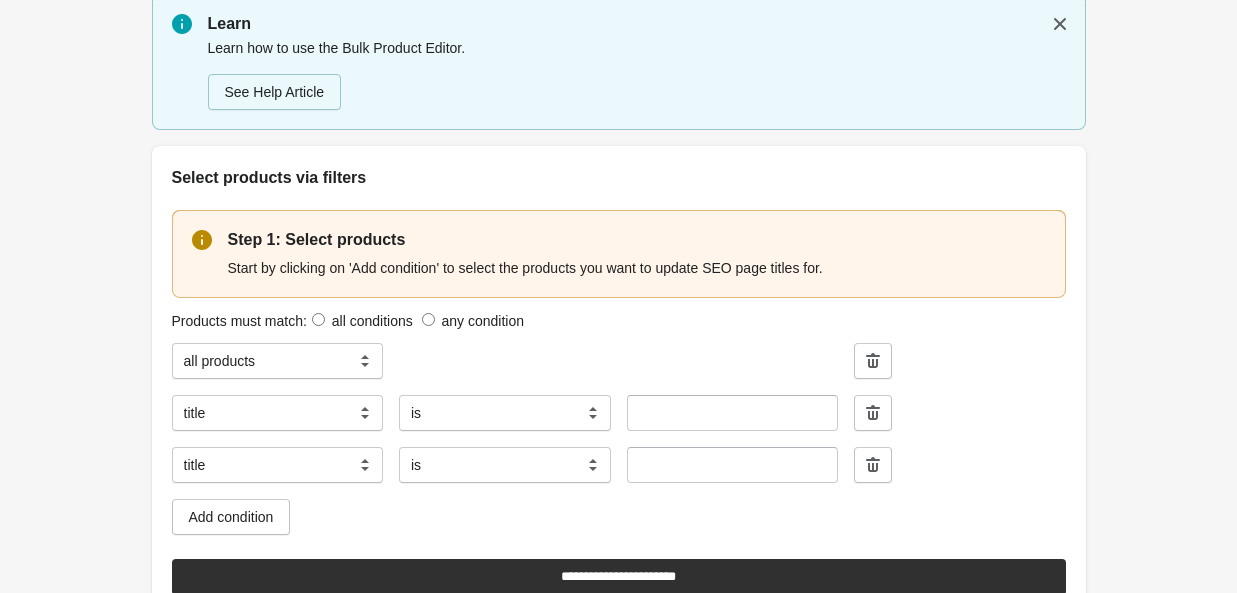 click on "Bulk update product SEO page titles
Start bulk editing
Learn
Learn how to use the Bulk Product Editor.
See Help Article
Select products via filters" at bounding box center [618, 315] 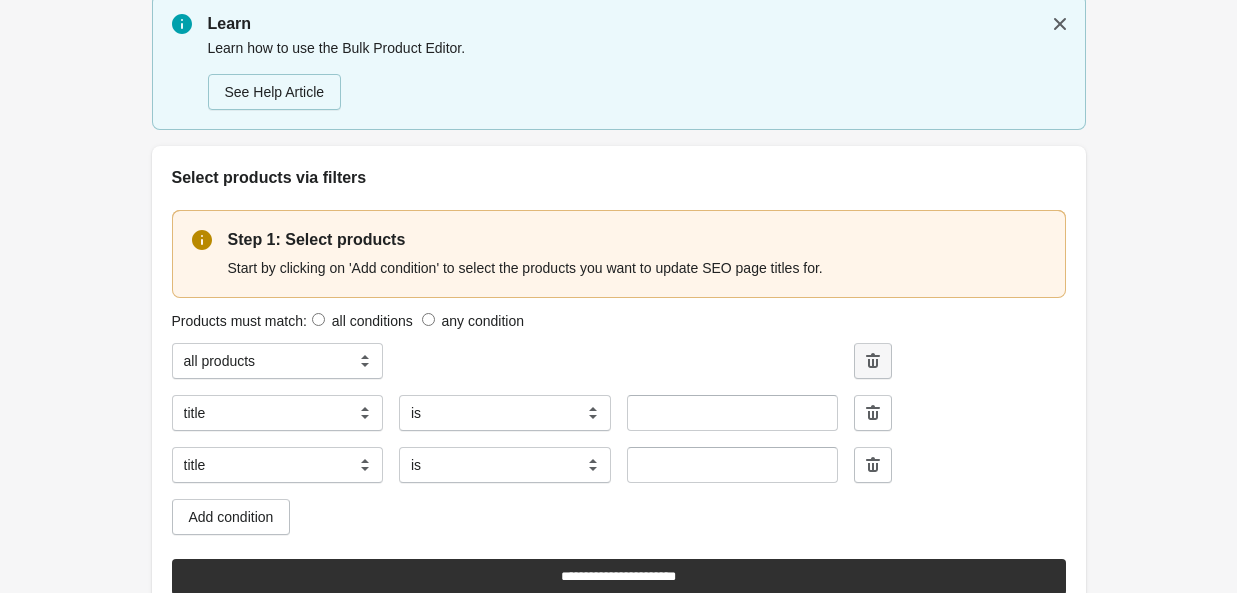 click 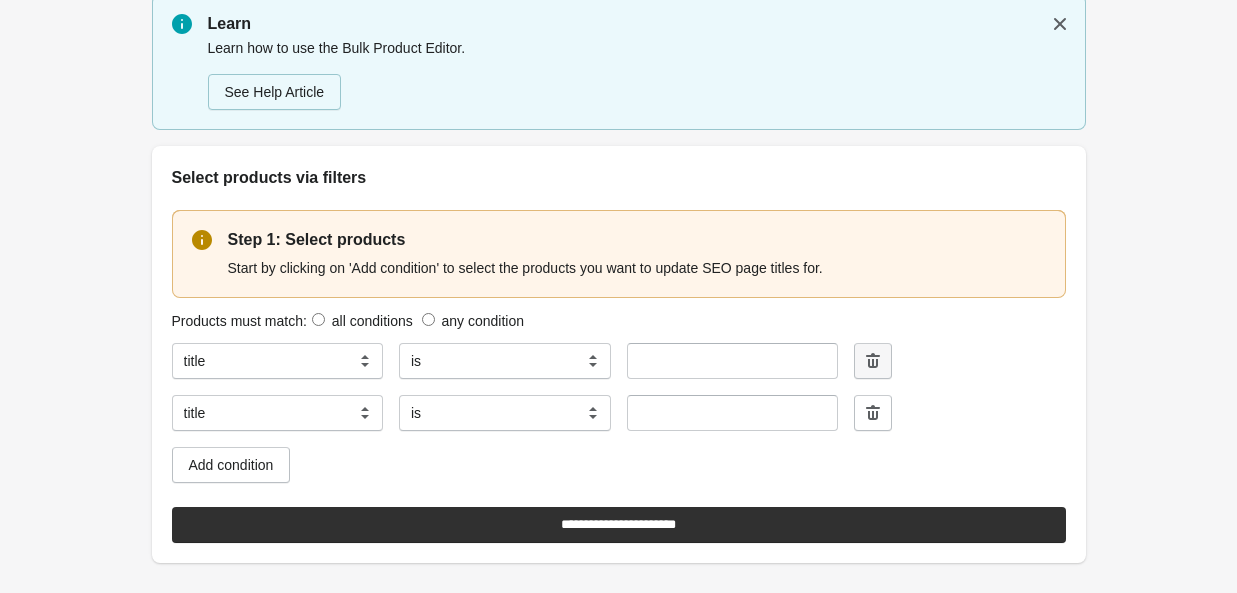 click 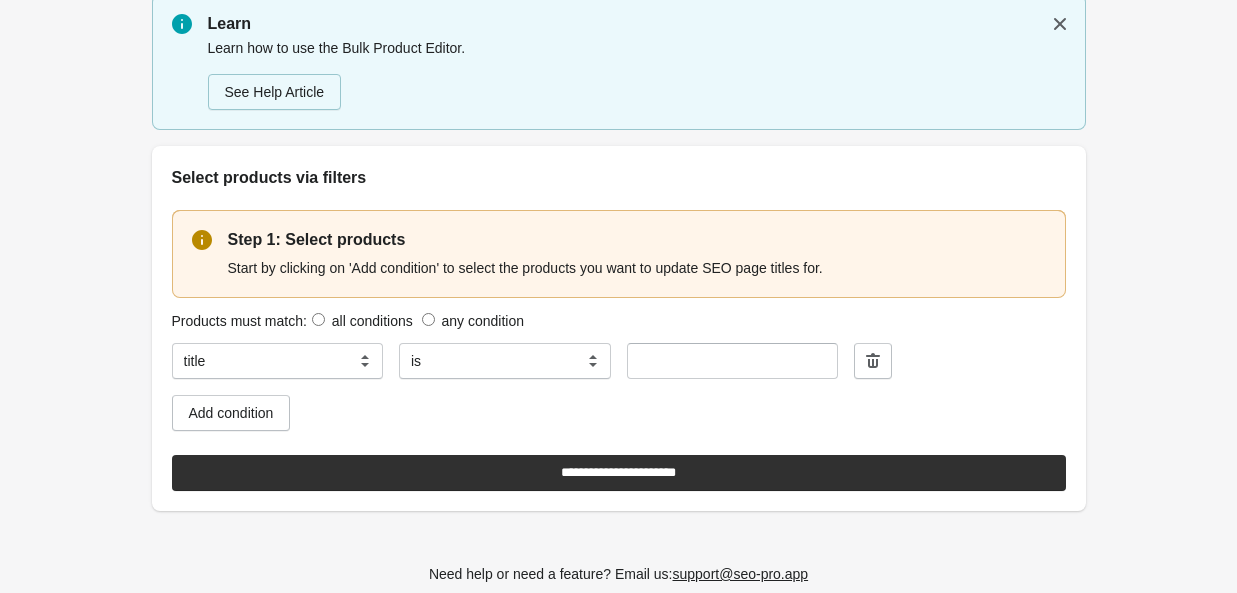 click 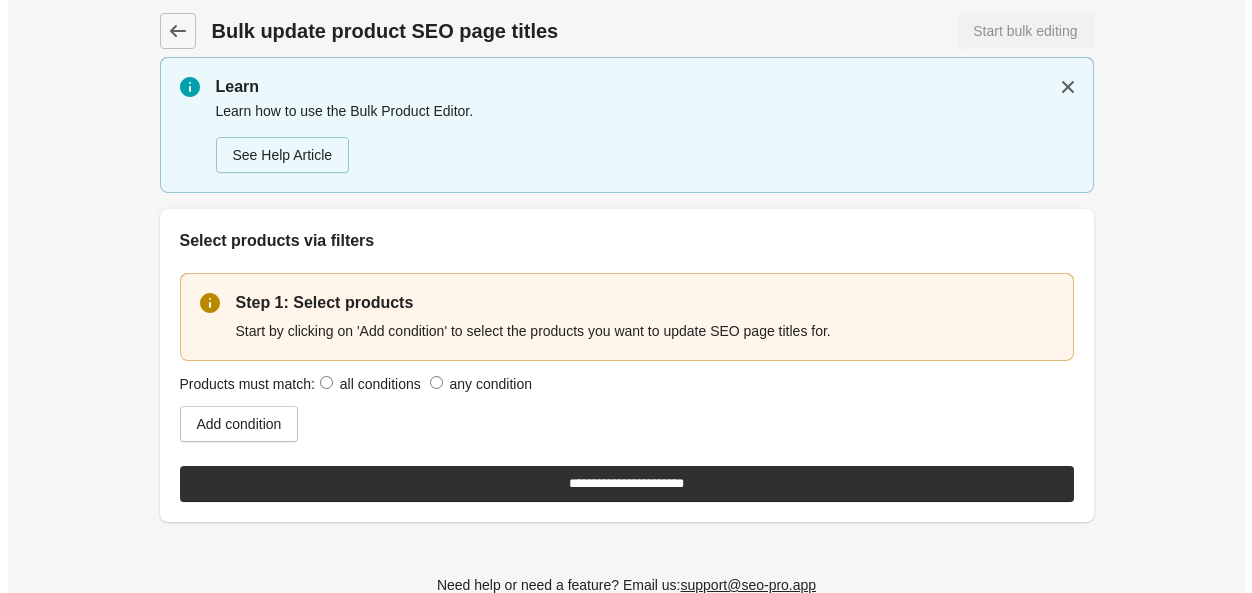 scroll, scrollTop: 0, scrollLeft: 0, axis: both 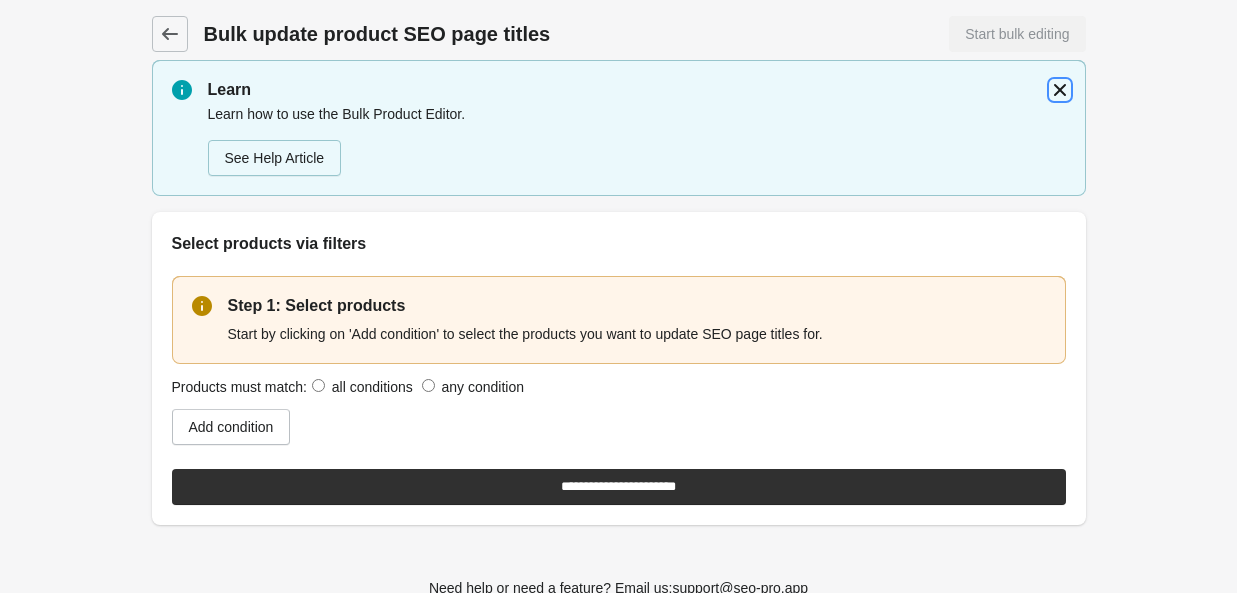 click 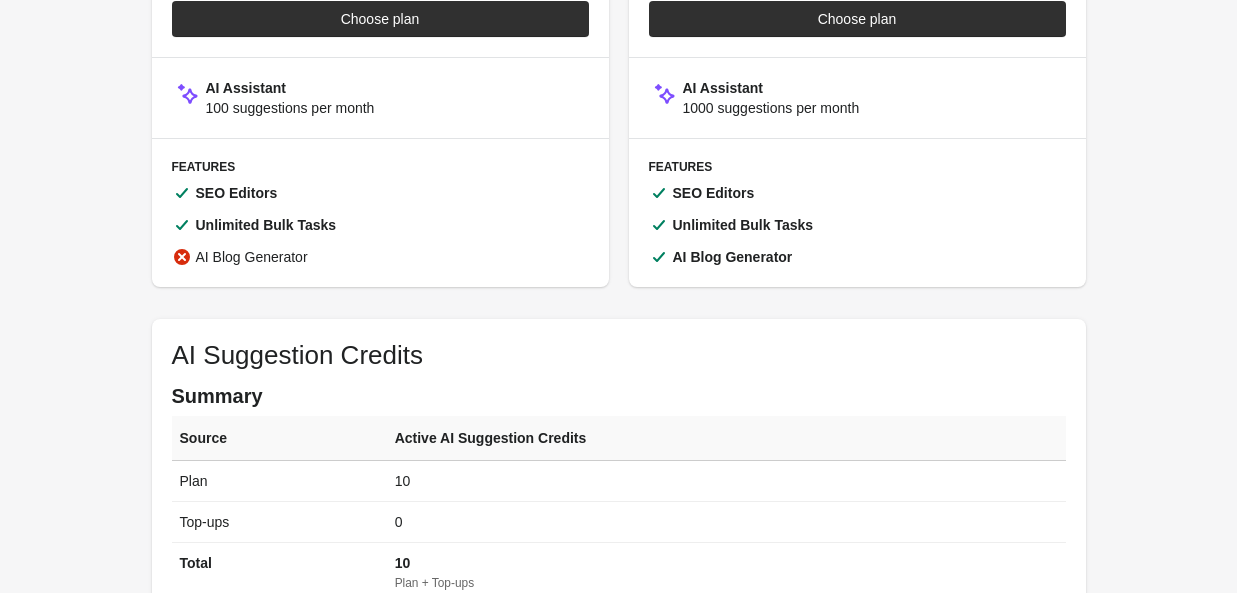 scroll, scrollTop: 119, scrollLeft: 0, axis: vertical 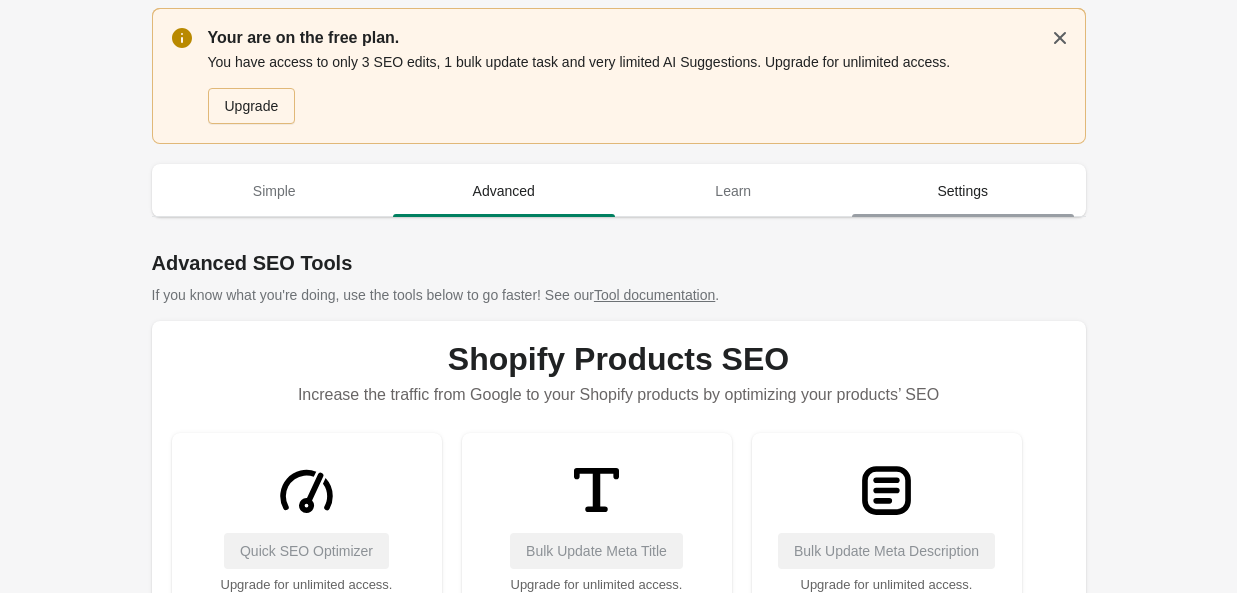 click on "Settings" at bounding box center (963, 191) 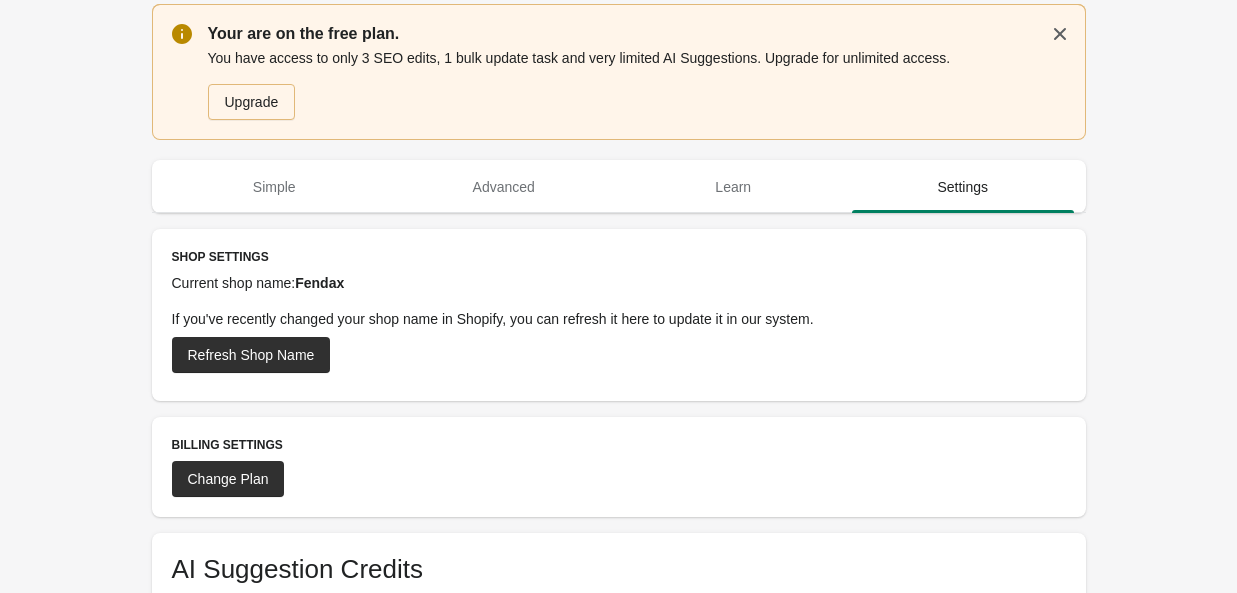 scroll, scrollTop: 0, scrollLeft: 0, axis: both 